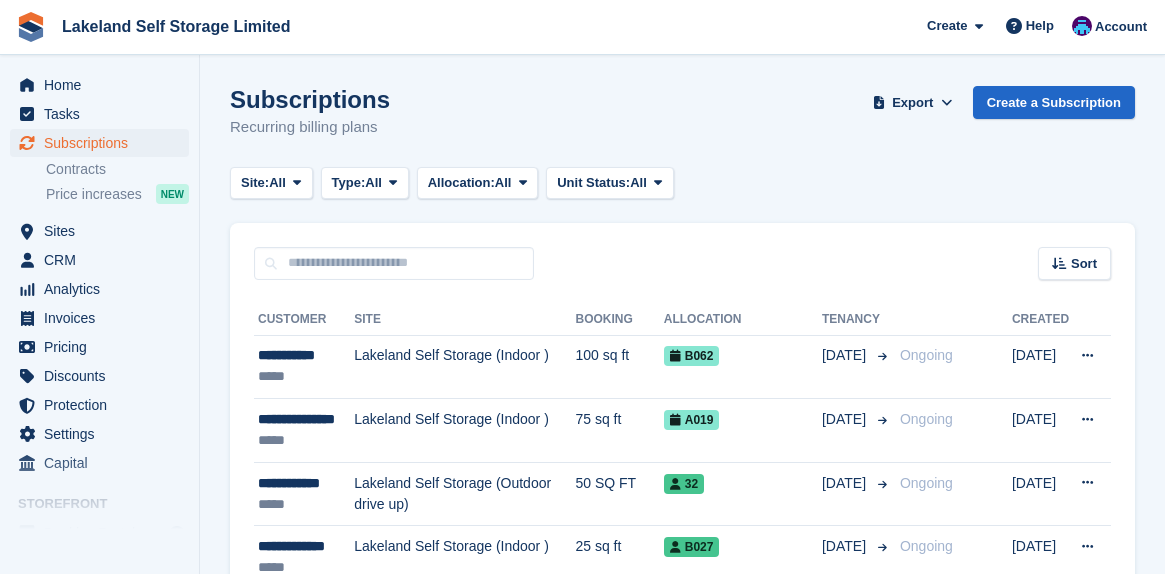 scroll, scrollTop: 0, scrollLeft: 0, axis: both 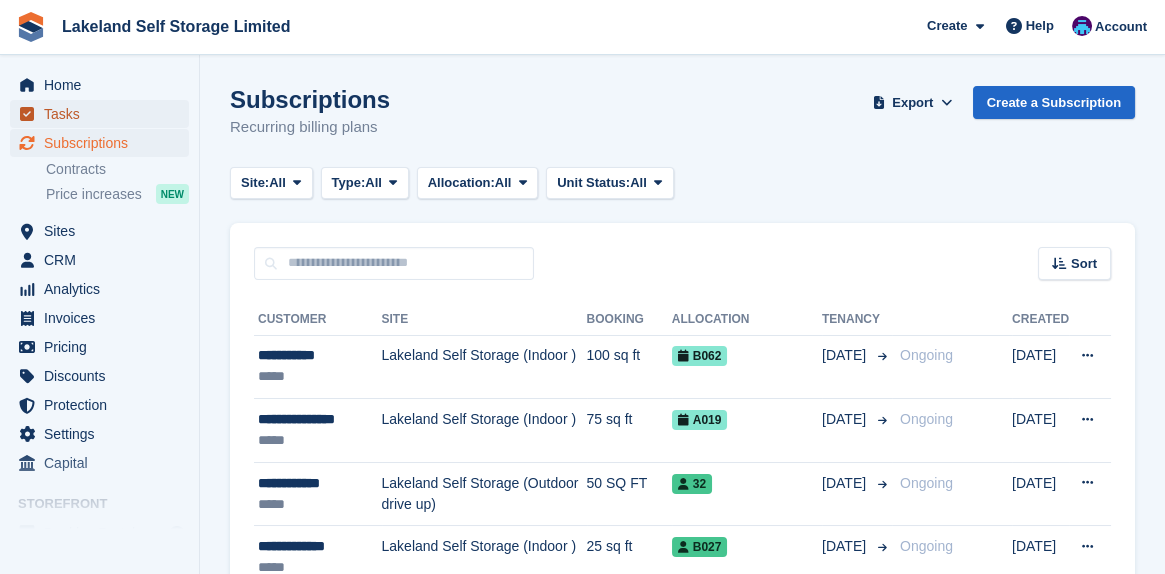 click on "Tasks" at bounding box center (104, 114) 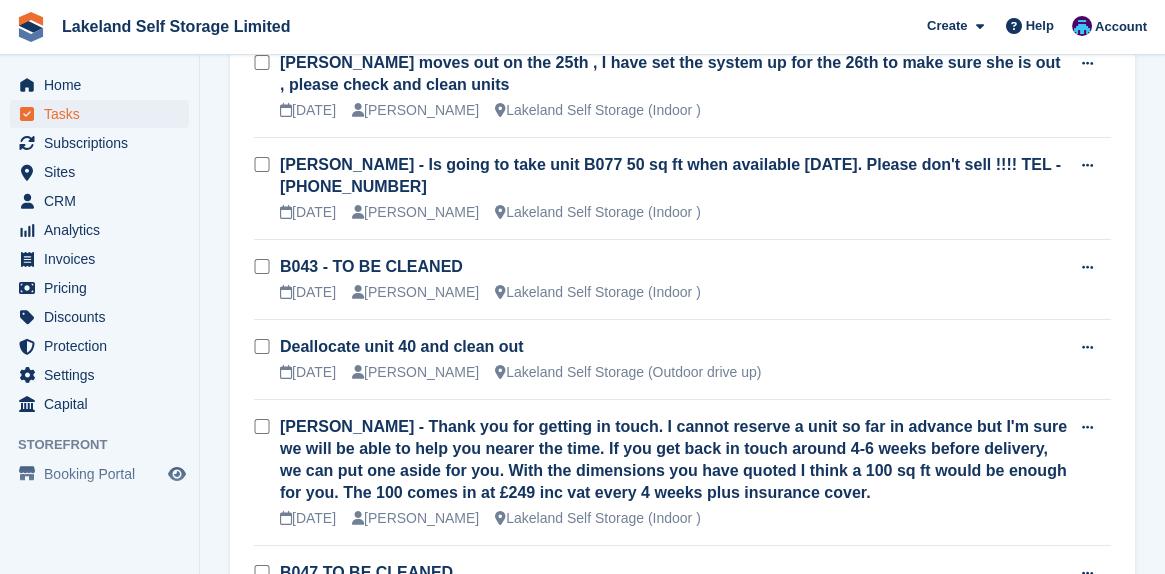 scroll, scrollTop: 373, scrollLeft: 0, axis: vertical 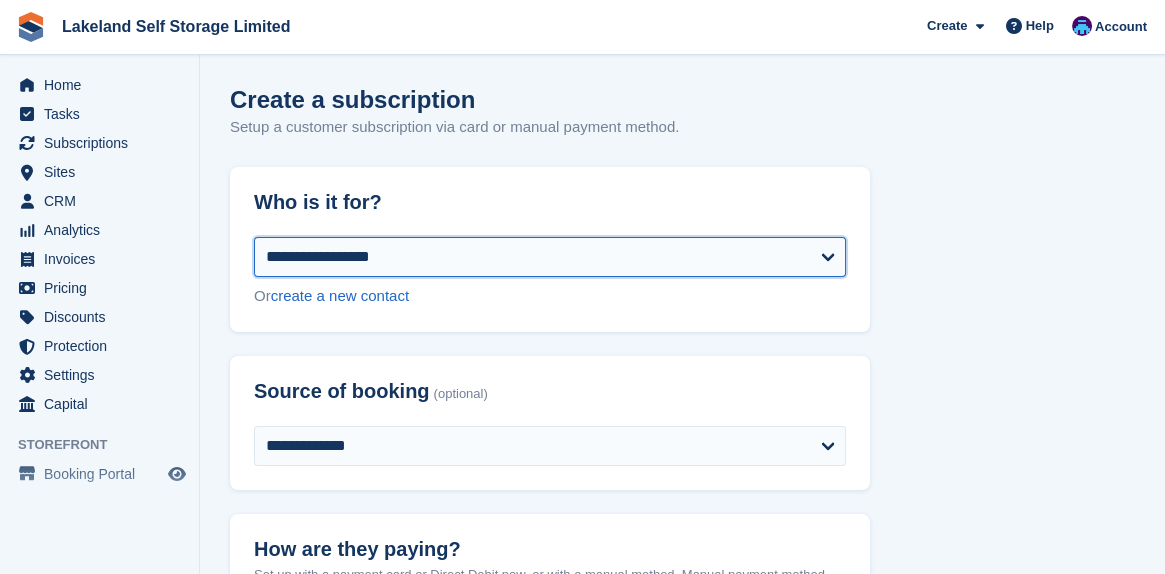 click on "**********" at bounding box center [550, 257] 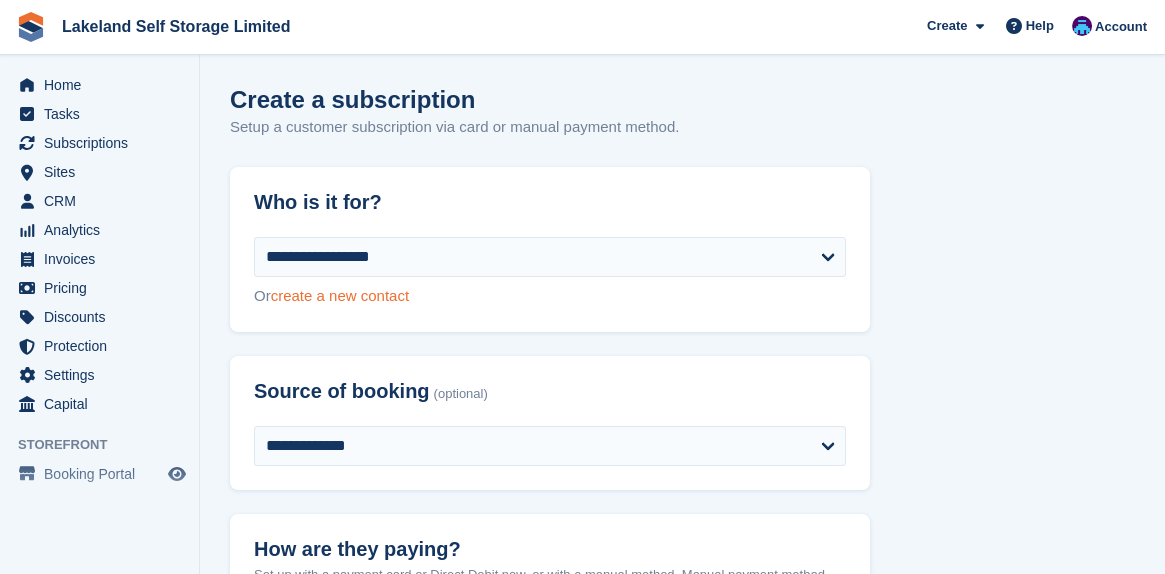 click on "create a new contact" at bounding box center [340, 295] 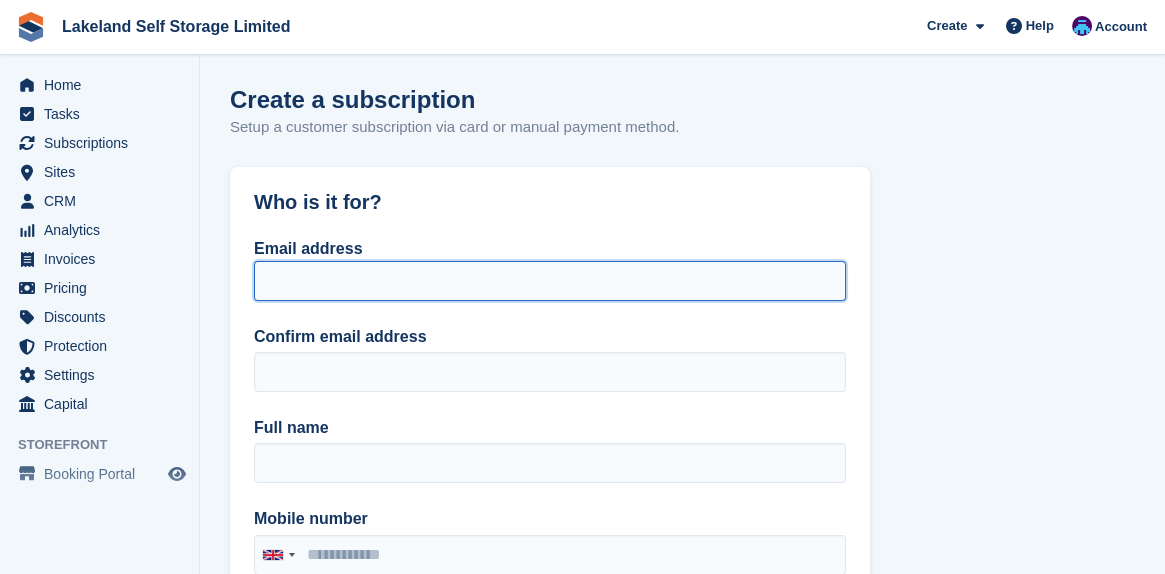 click on "Email address" at bounding box center (550, 281) 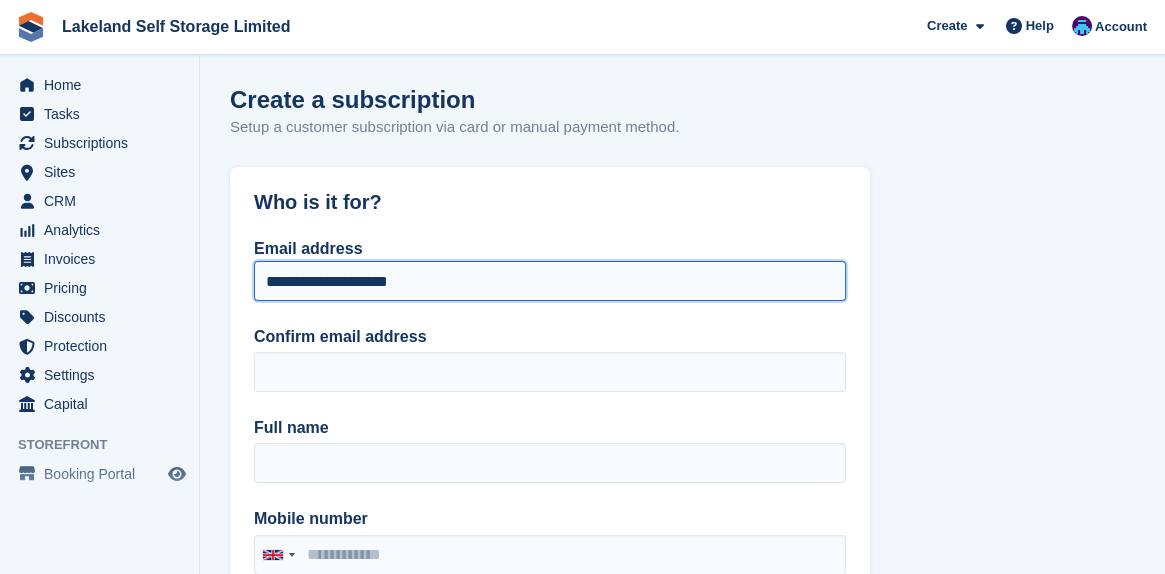 drag, startPoint x: 266, startPoint y: 281, endPoint x: 441, endPoint y: 280, distance: 175.00285 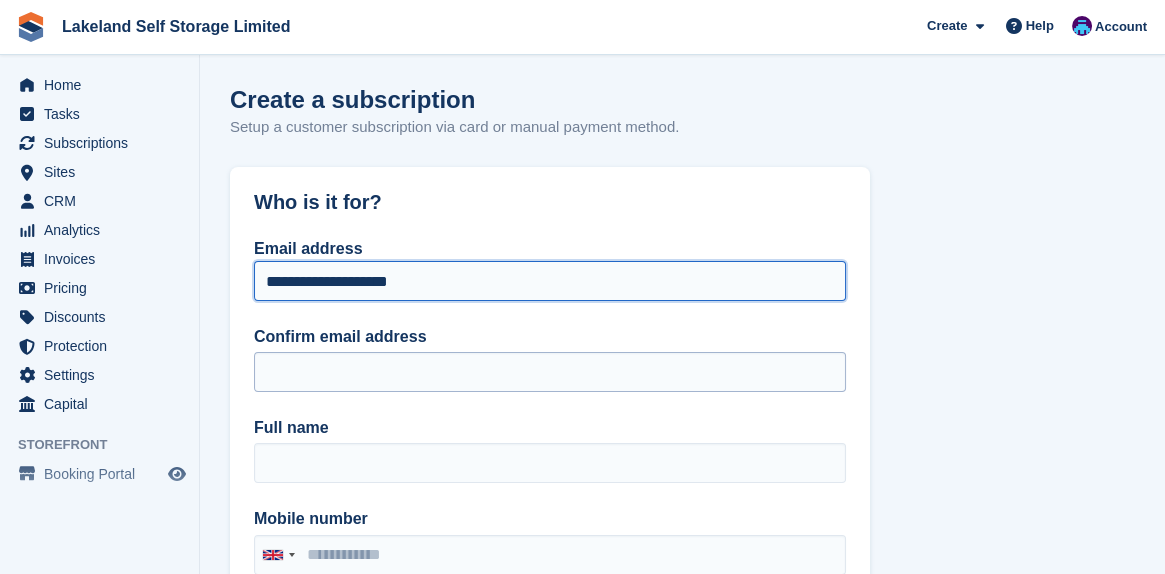 type on "**********" 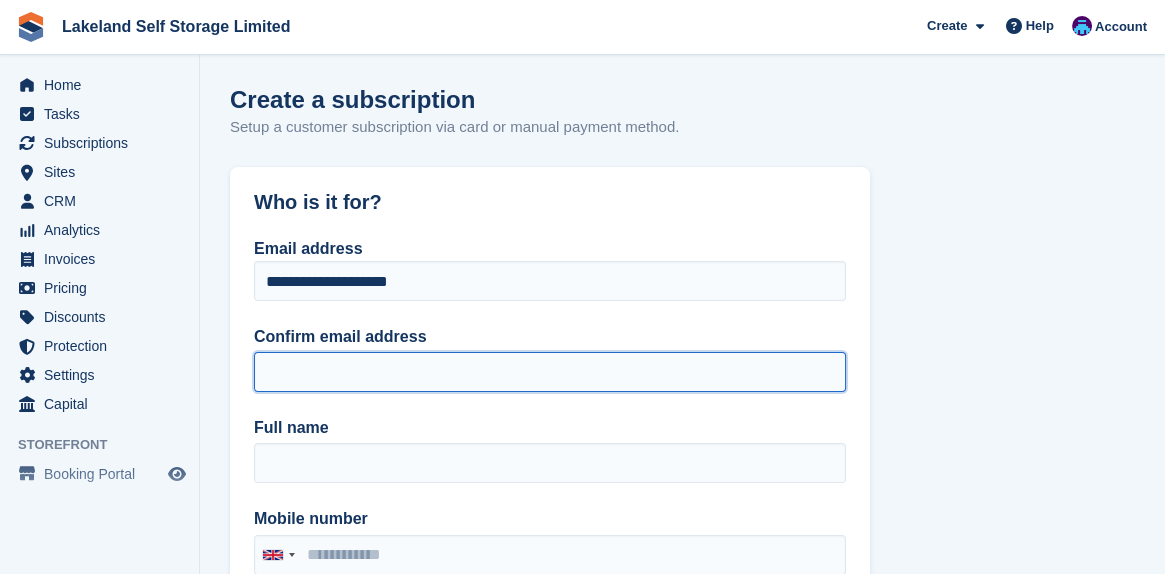 click on "Confirm email address" at bounding box center (550, 372) 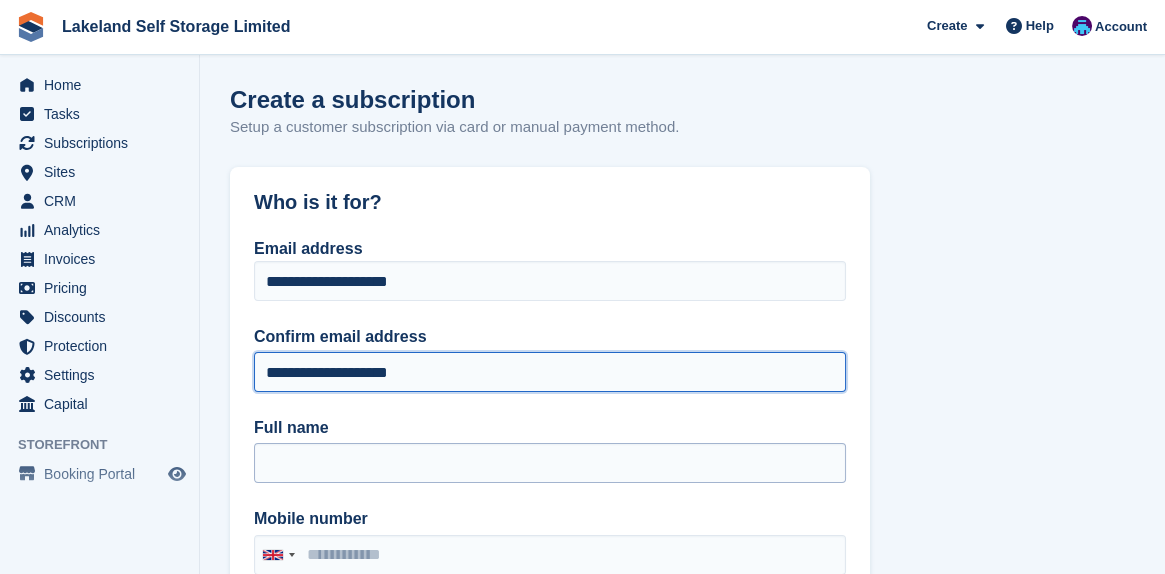 type on "**********" 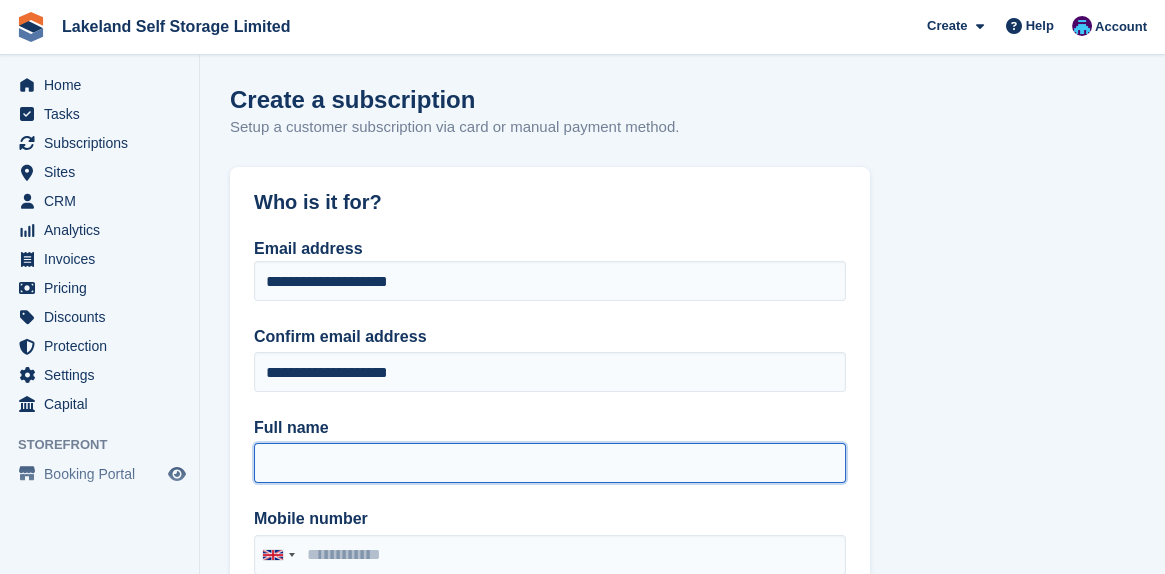 click on "Full name" at bounding box center (550, 463) 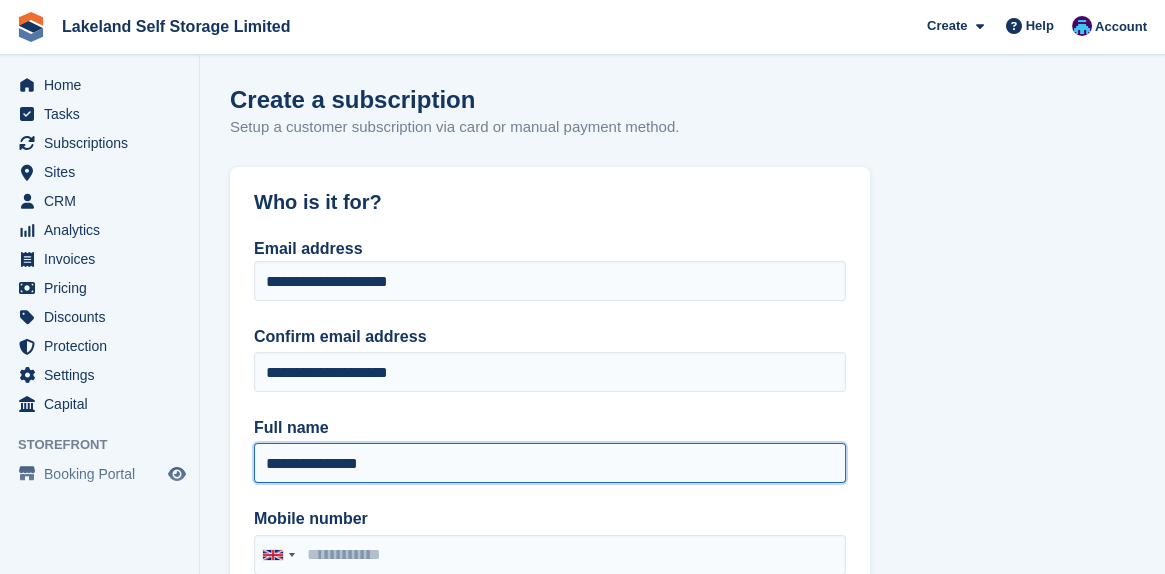 click on "**********" at bounding box center (550, 463) 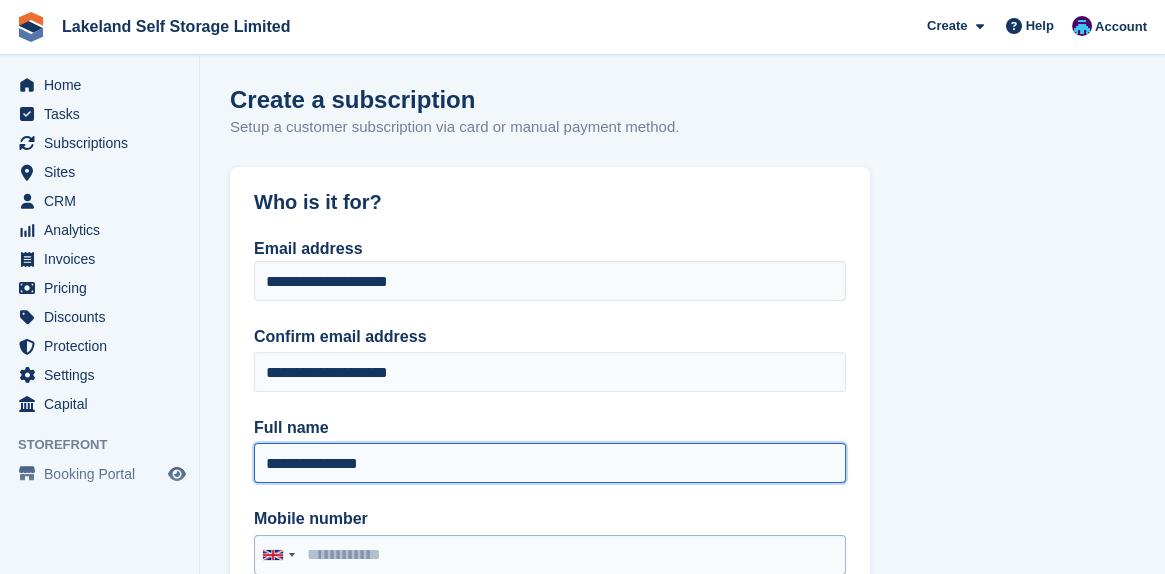 type on "**********" 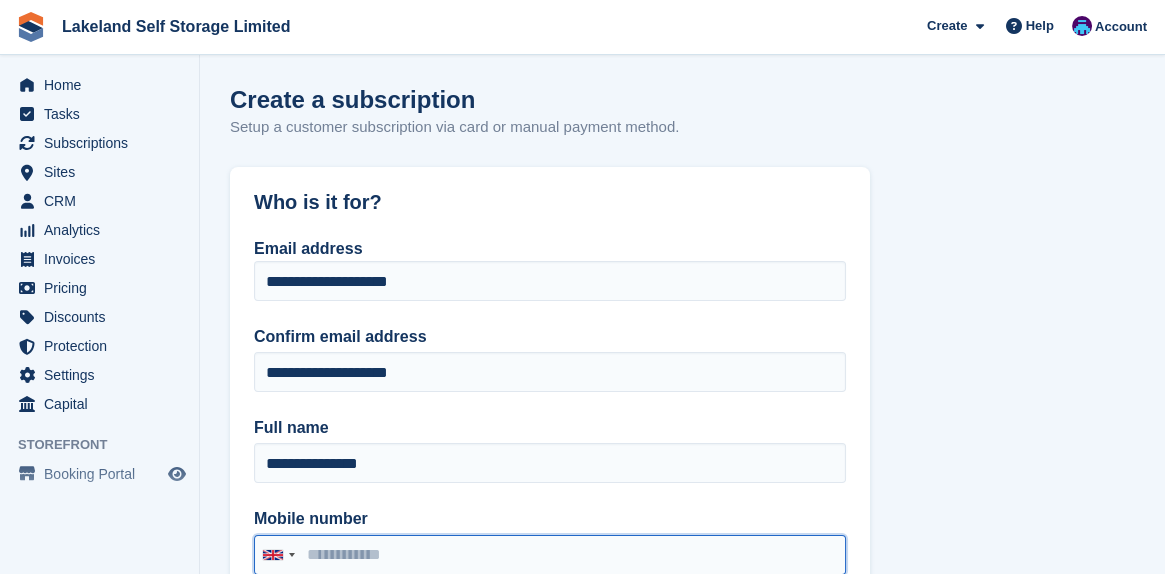 click on "Mobile number" at bounding box center [550, 555] 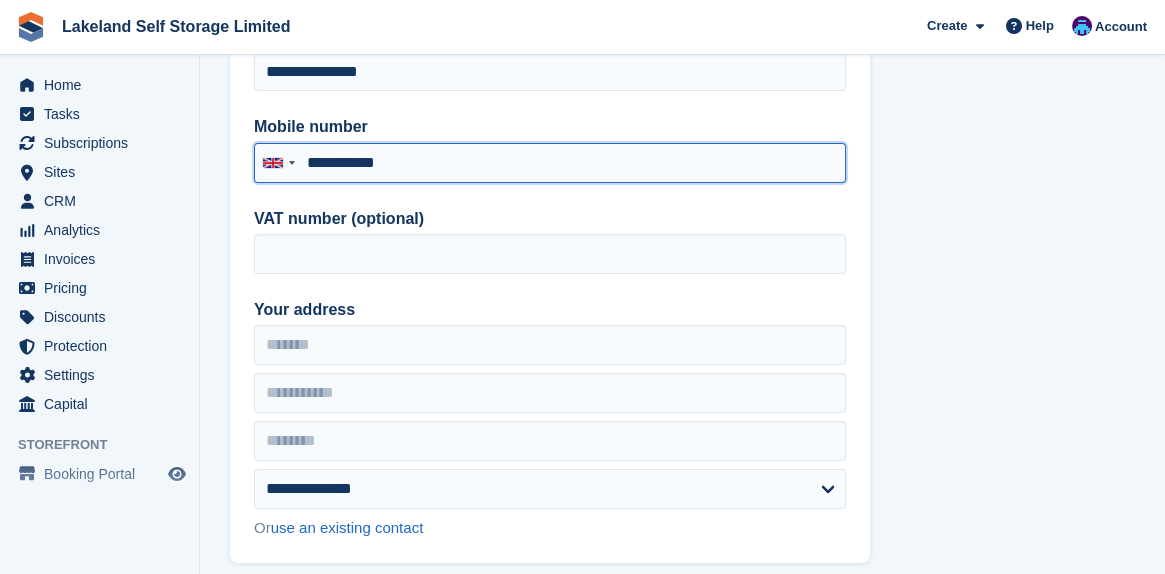 scroll, scrollTop: 440, scrollLeft: 0, axis: vertical 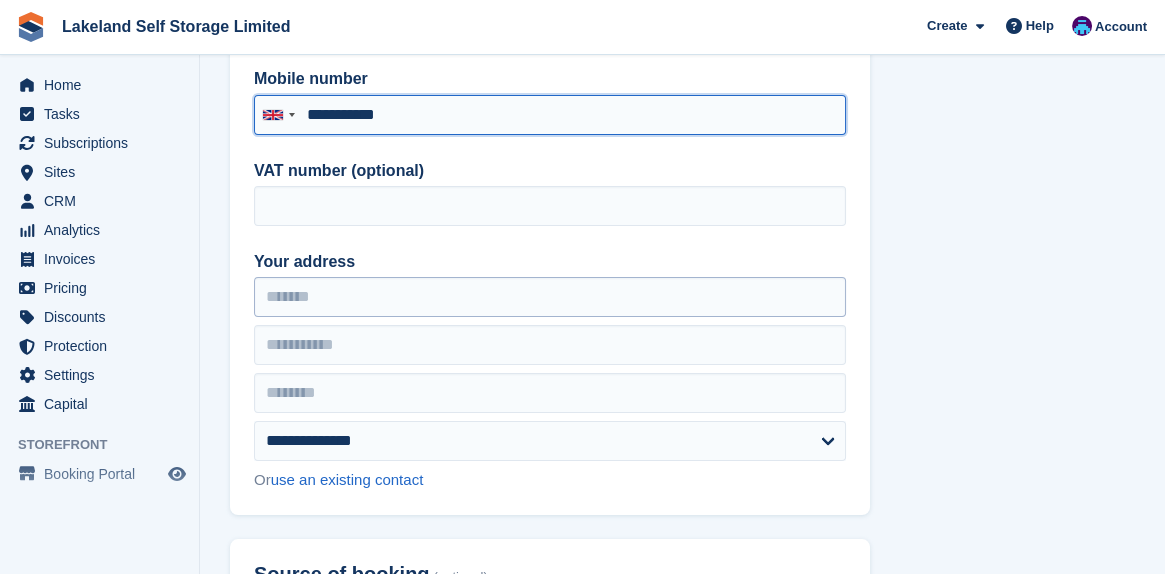 type on "**********" 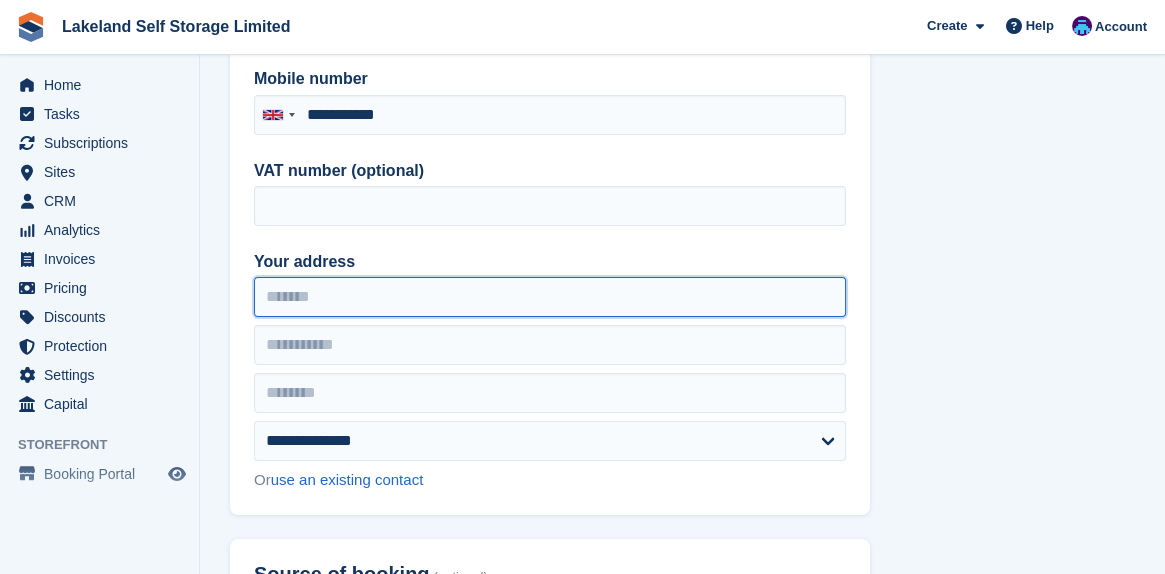 click on "Your address" at bounding box center (550, 297) 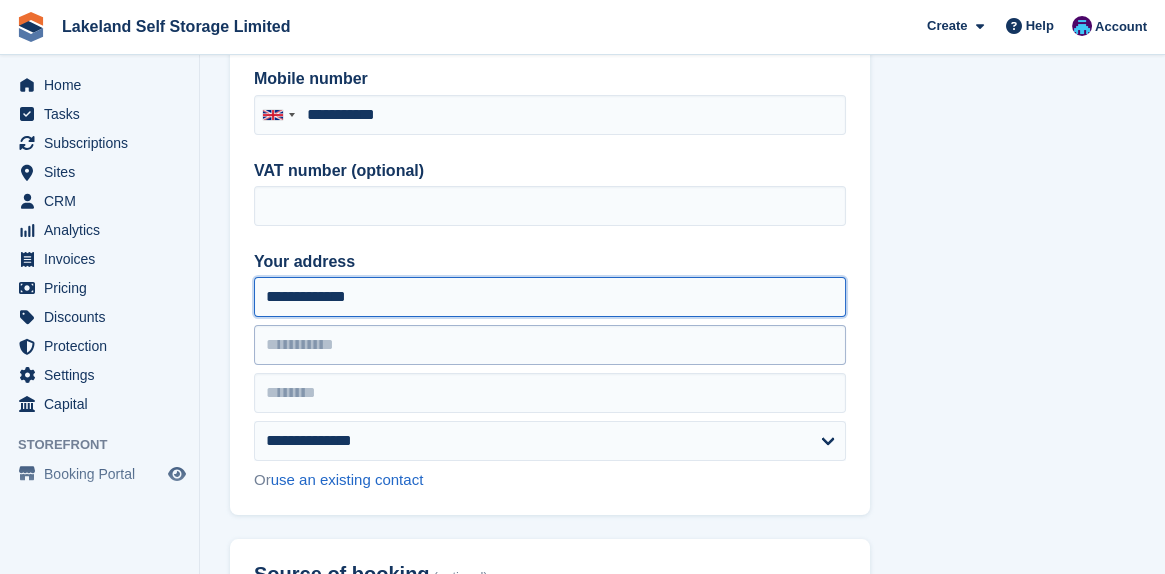 type on "**********" 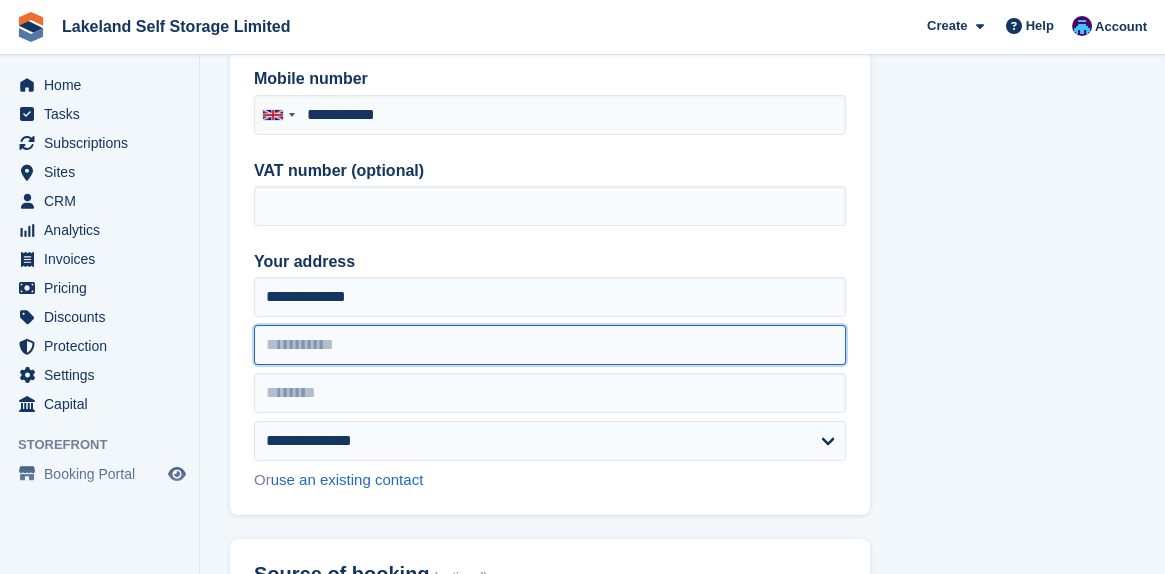 click at bounding box center (550, 345) 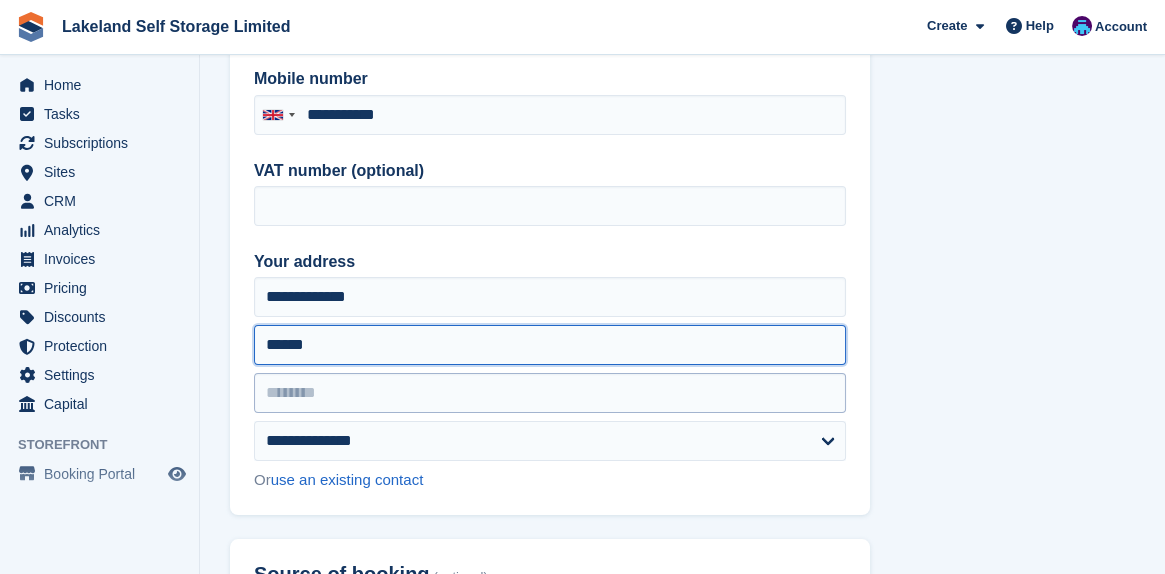type on "******" 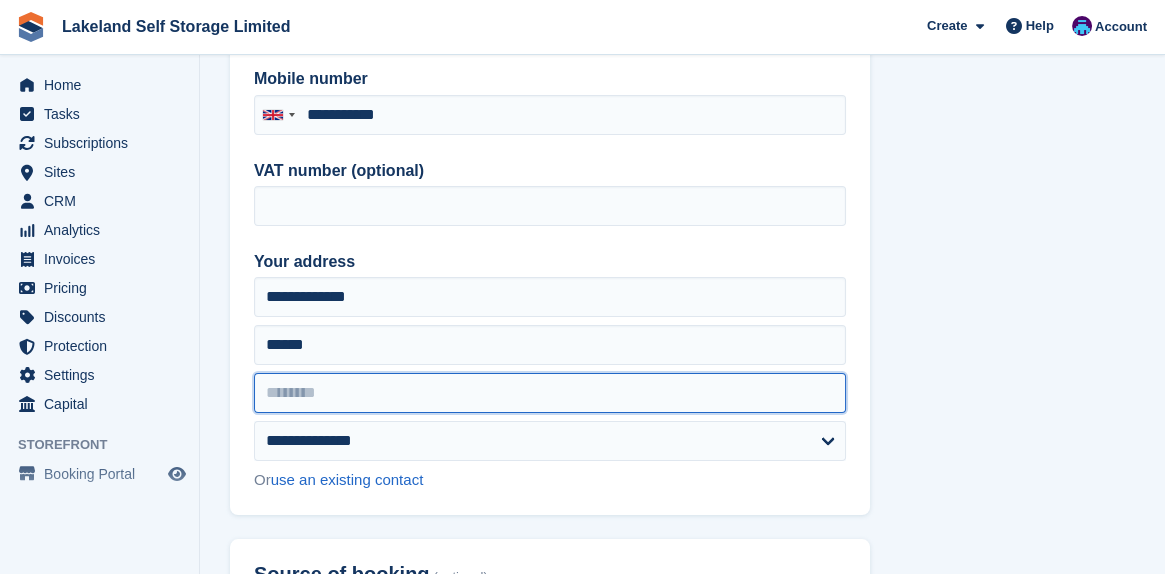 click at bounding box center [550, 393] 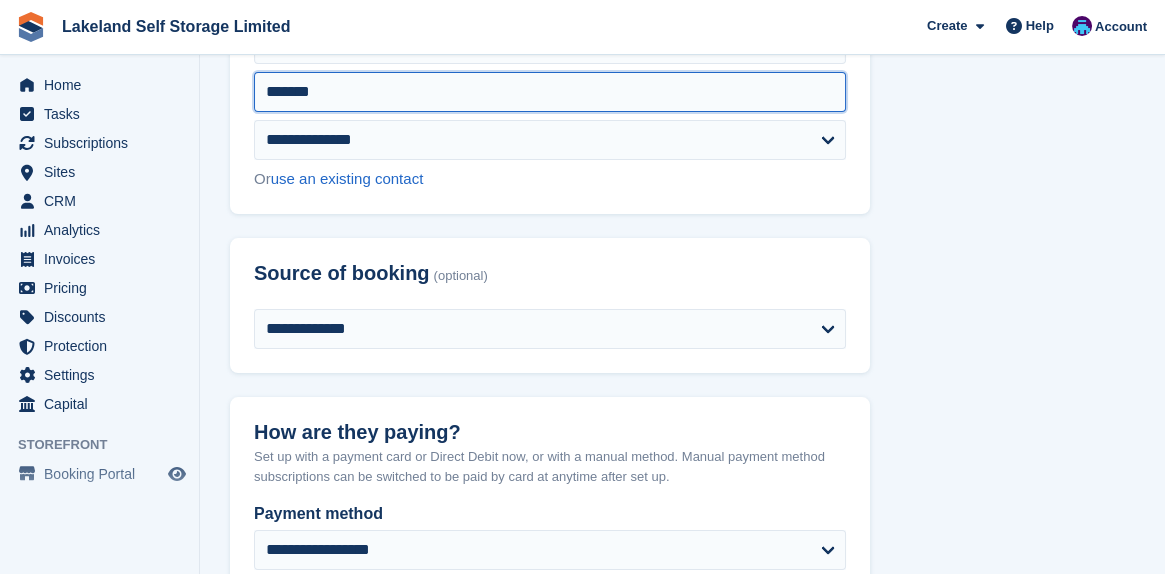 scroll, scrollTop: 760, scrollLeft: 0, axis: vertical 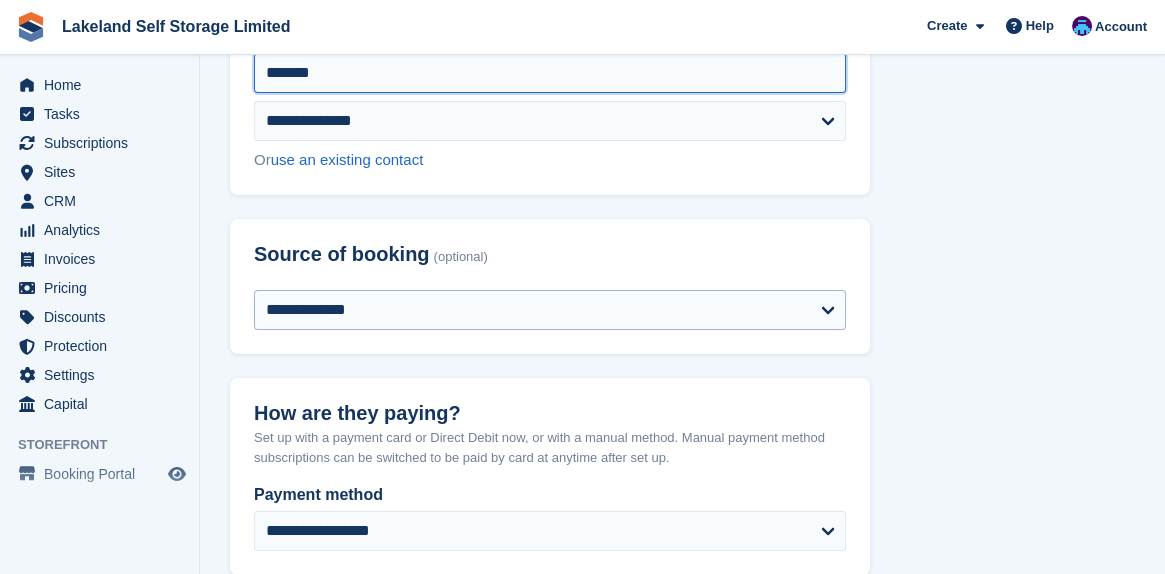 type on "*******" 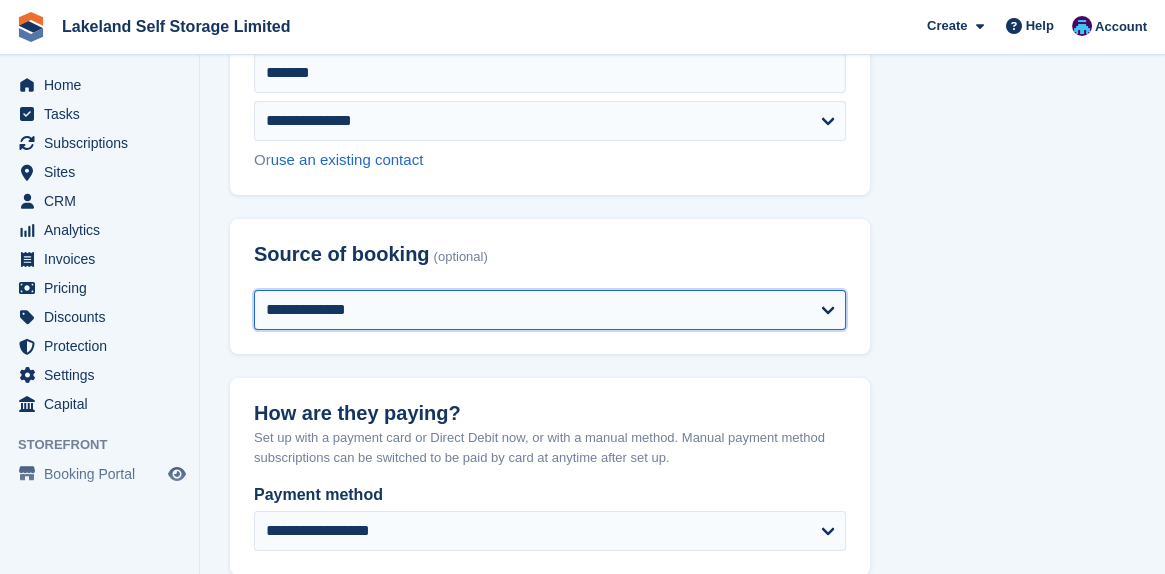 click on "**********" at bounding box center (550, 310) 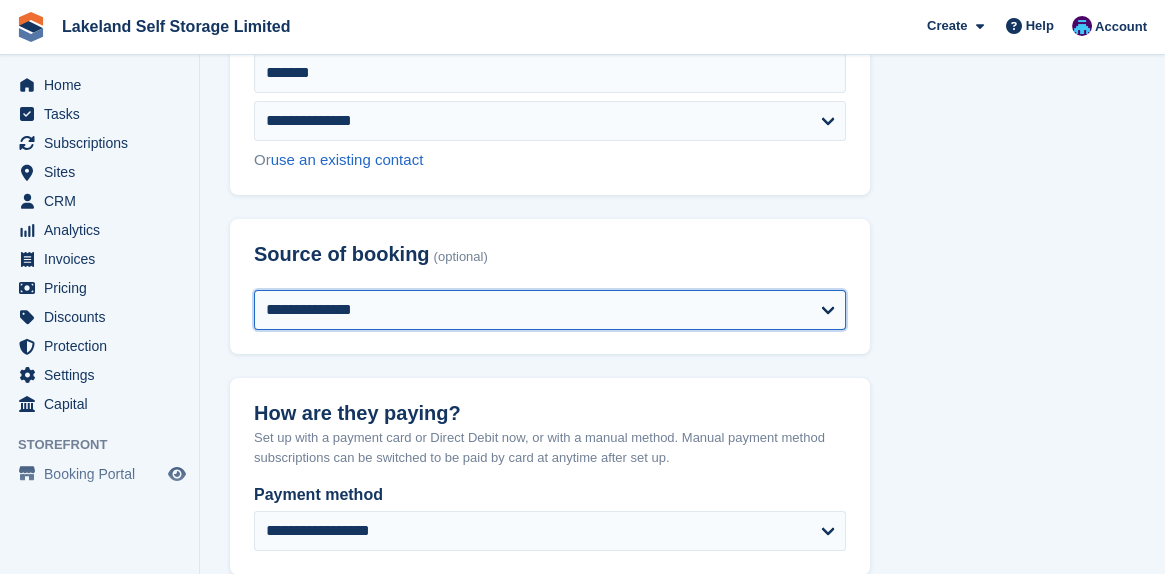 click on "**********" at bounding box center (550, 310) 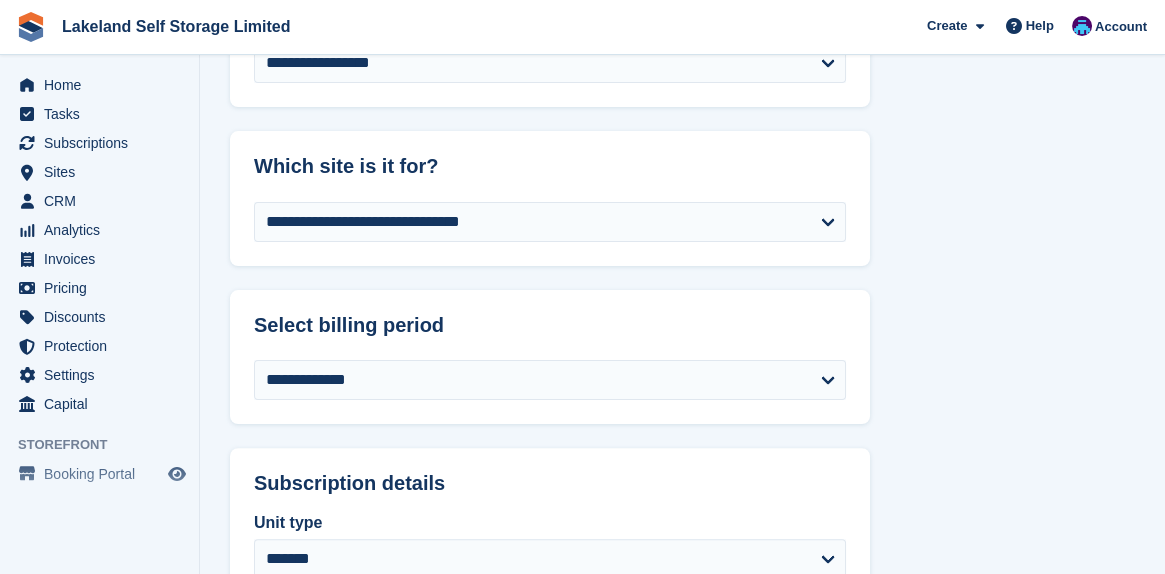 scroll, scrollTop: 1240, scrollLeft: 0, axis: vertical 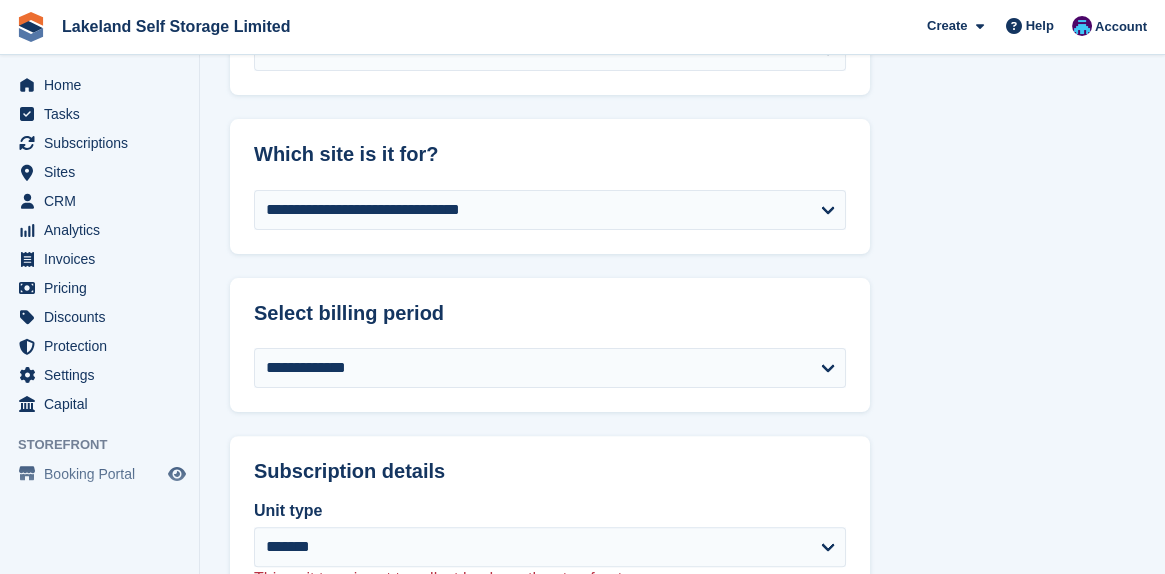 click on "**********" at bounding box center (682, 498) 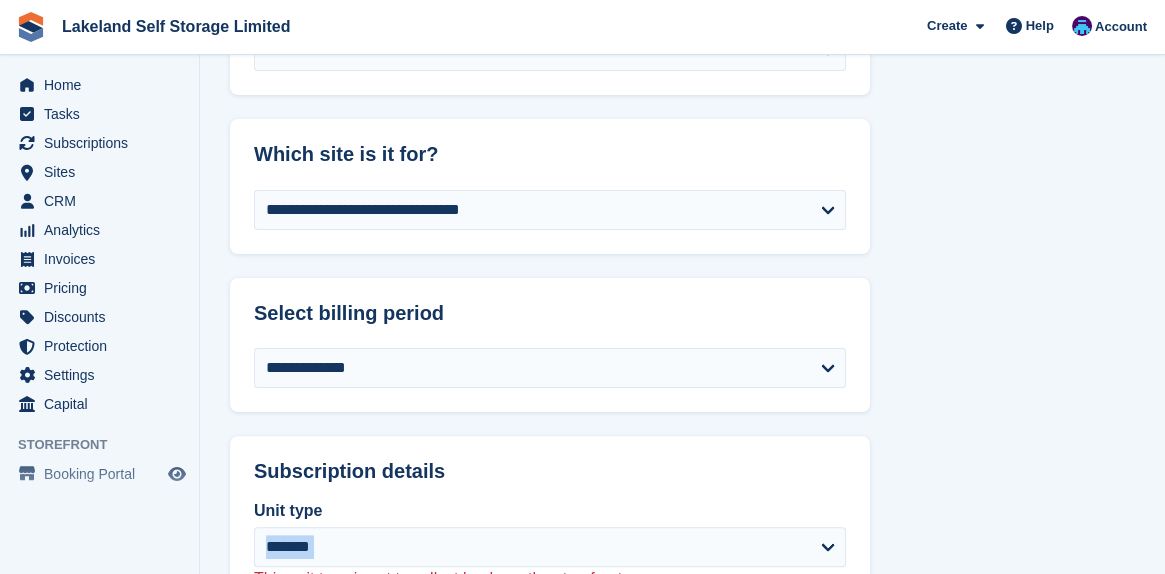 click on "**********" at bounding box center (682, 498) 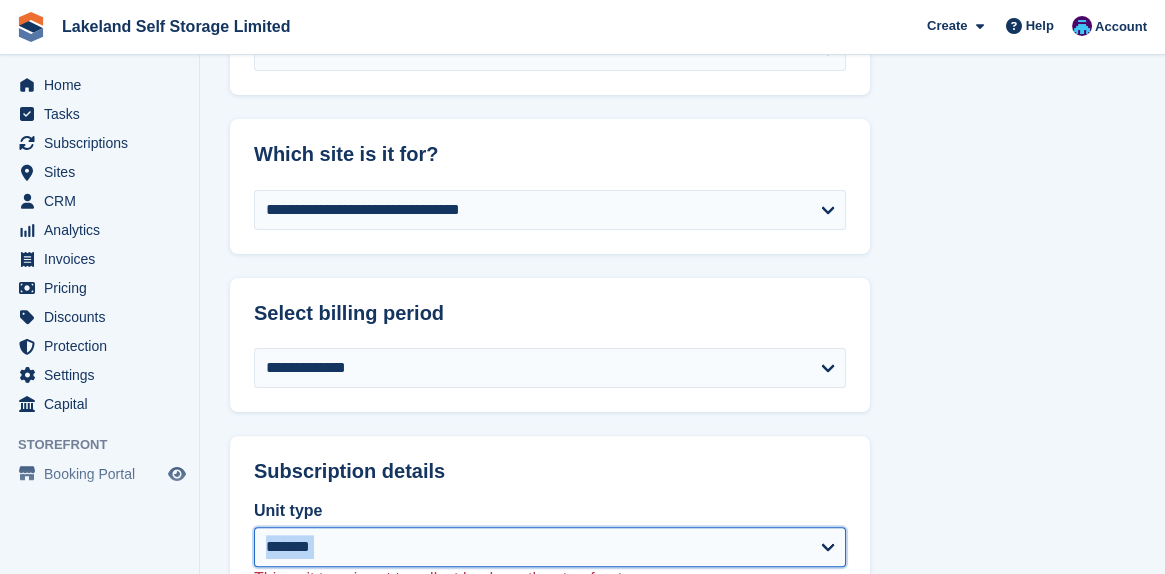 click on "*******
********
********
********
*******
********
*******
********
********
*********
*********
*********
*********
*********
*********" at bounding box center [550, 547] 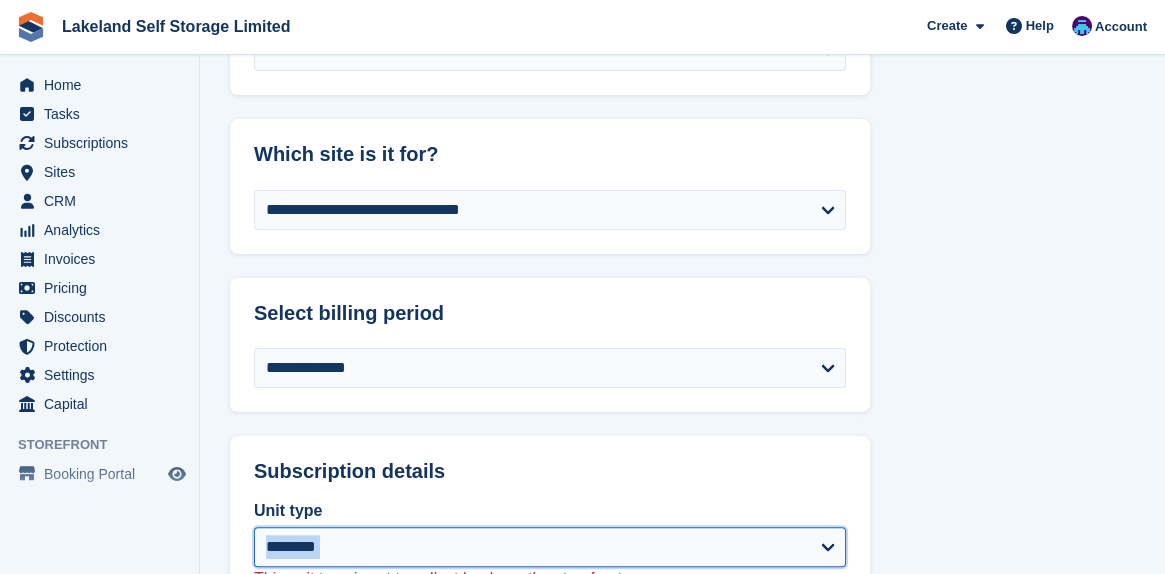 click on "*******
********
********
********
*******
********
*******
********
********
*********
*********
*********
*********
*********
*********" at bounding box center [550, 547] 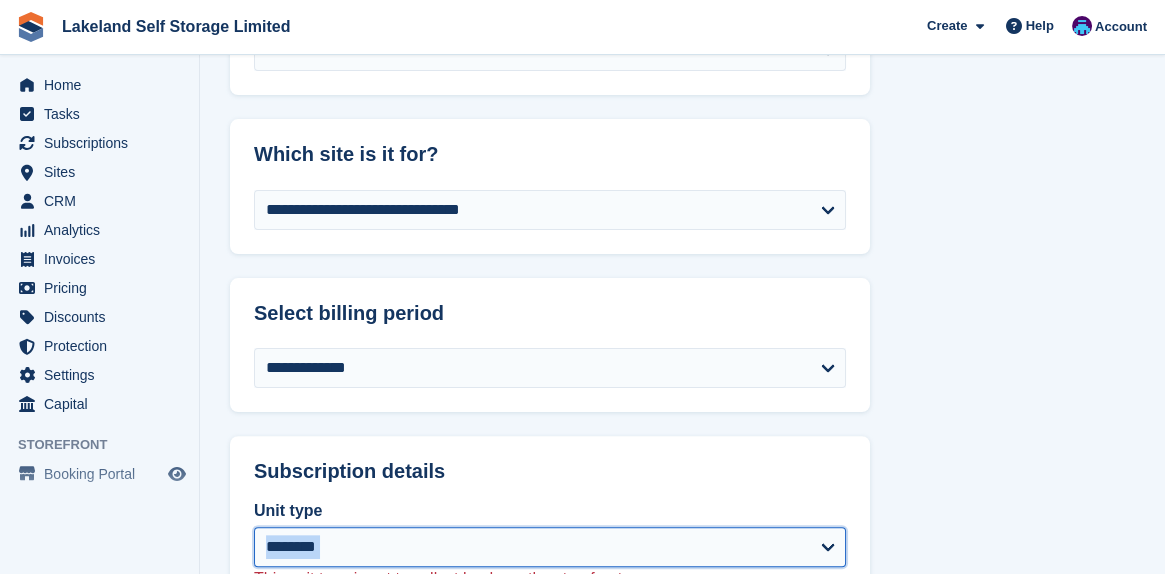 select on "**********" 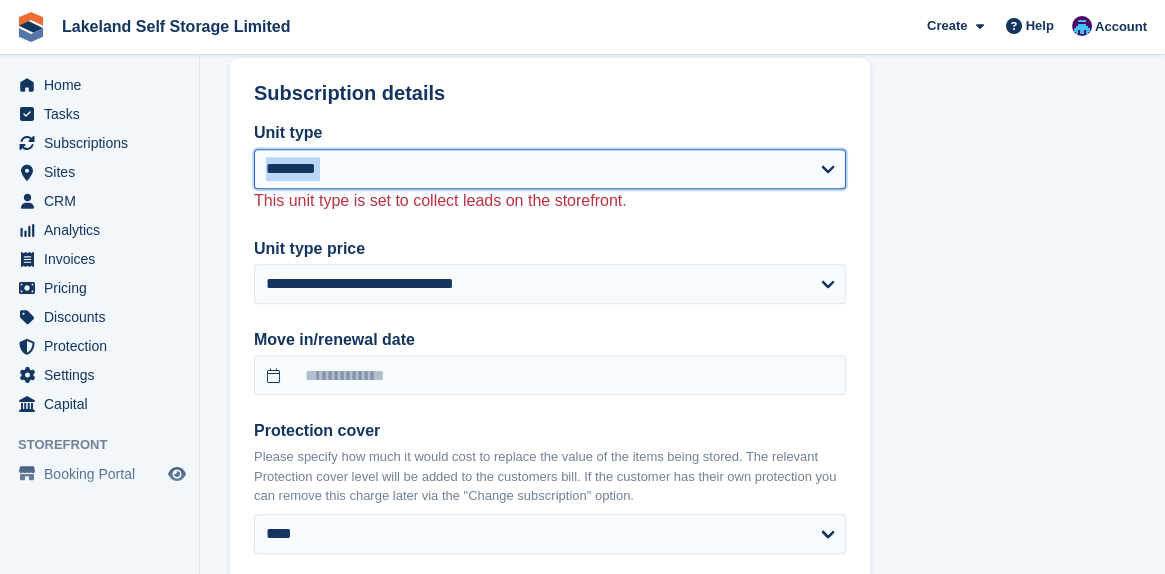 scroll, scrollTop: 1640, scrollLeft: 0, axis: vertical 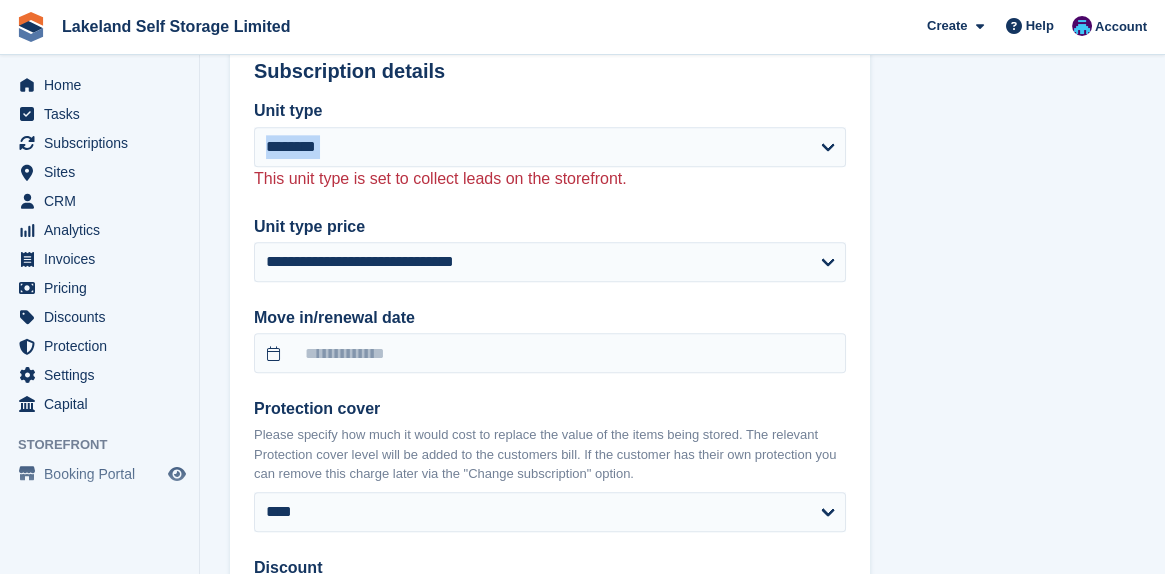 click on "**********" at bounding box center (550, 462) 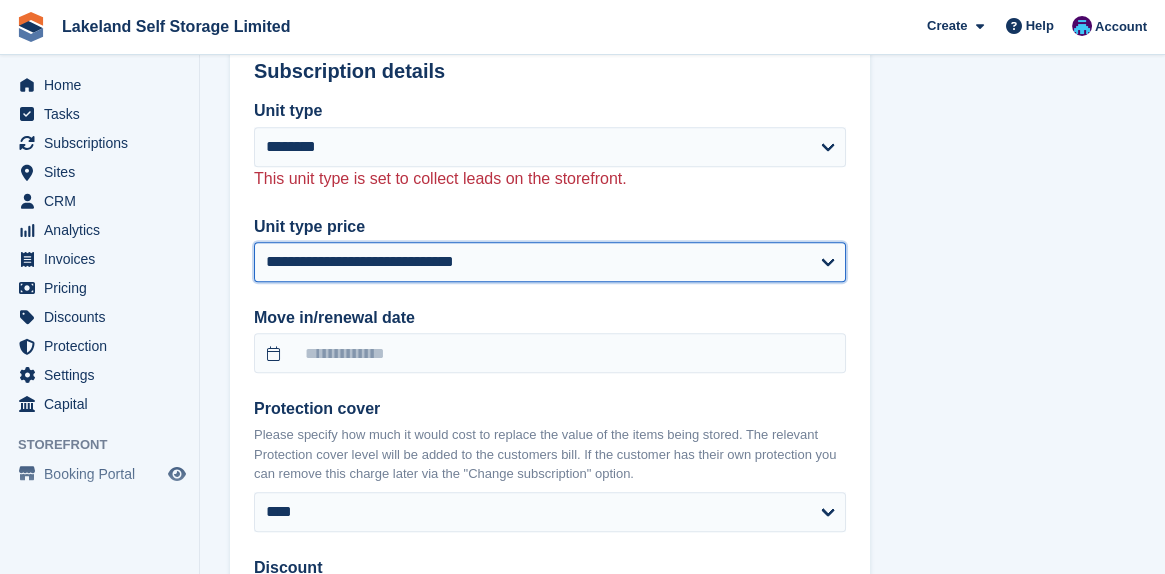 drag, startPoint x: 708, startPoint y: 277, endPoint x: 724, endPoint y: 279, distance: 16.124516 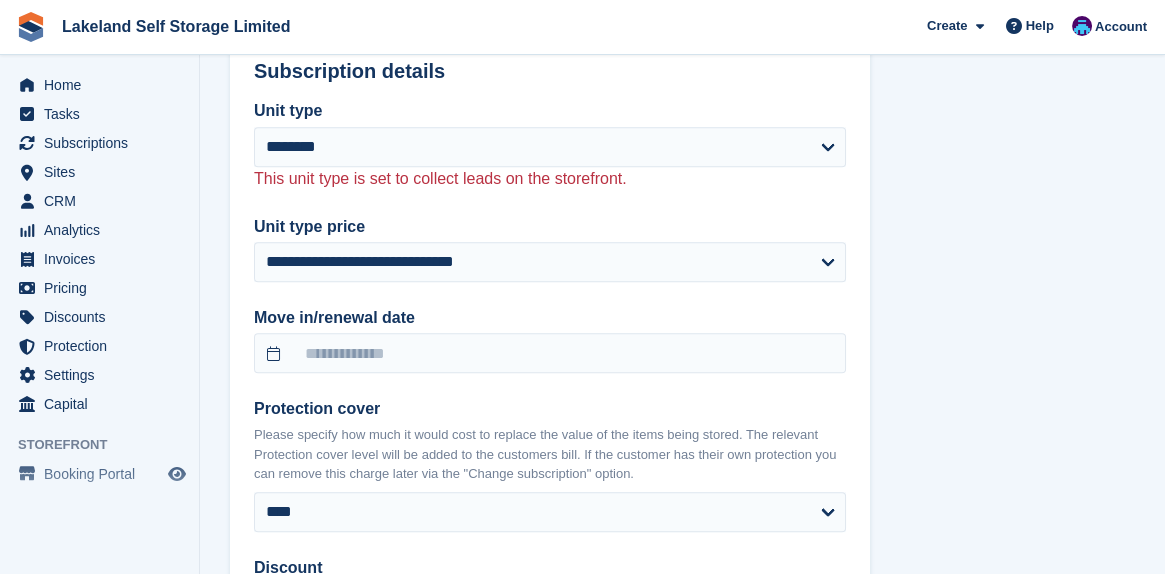 click on "**********" at bounding box center [682, 167] 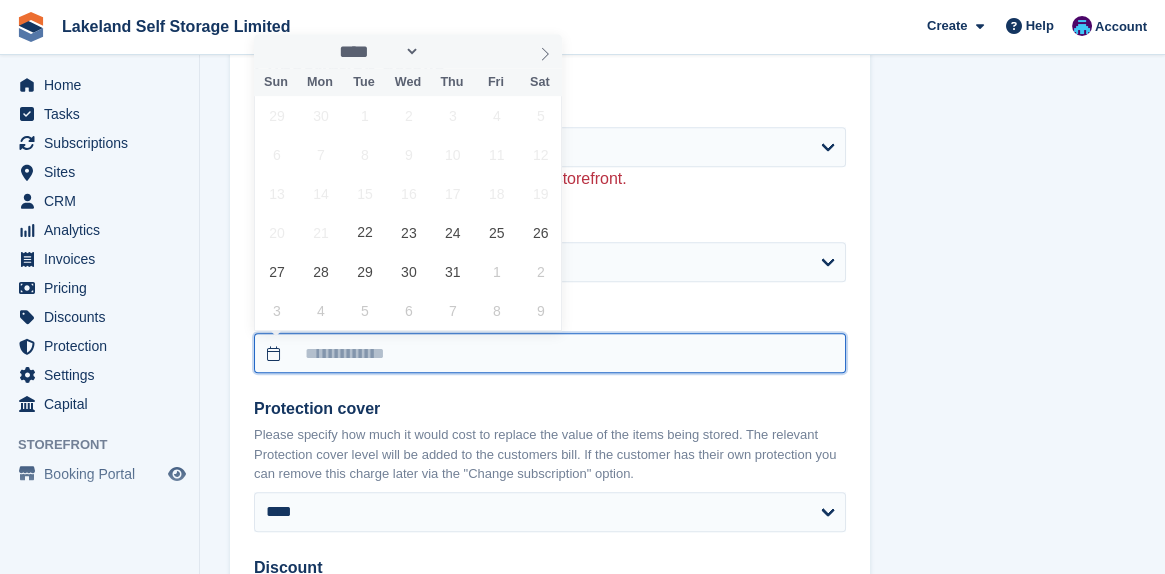 click at bounding box center (550, 353) 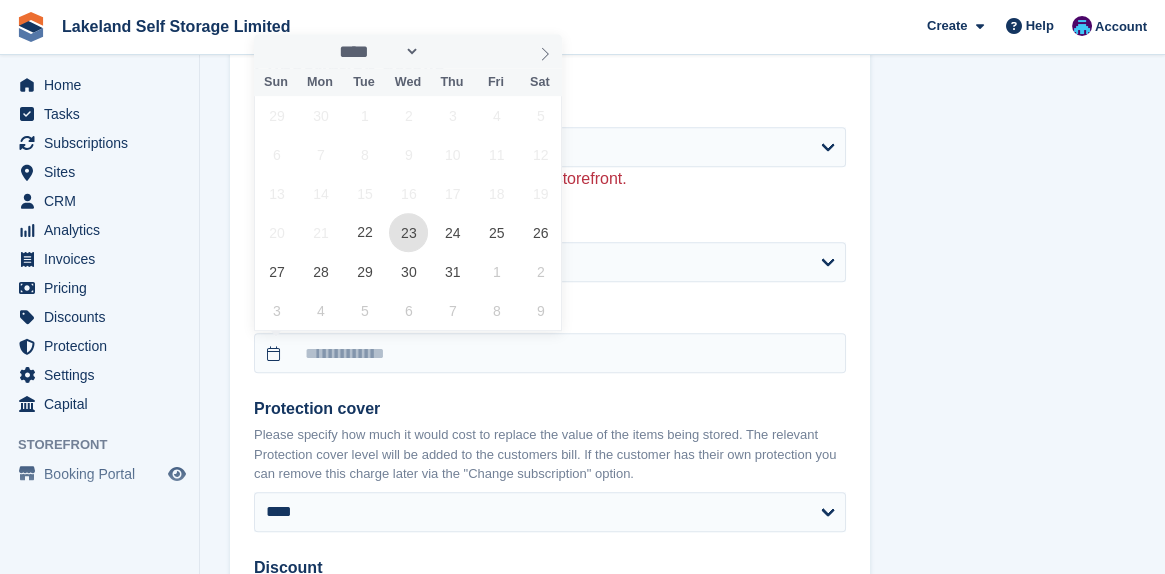 click on "23" at bounding box center [408, 232] 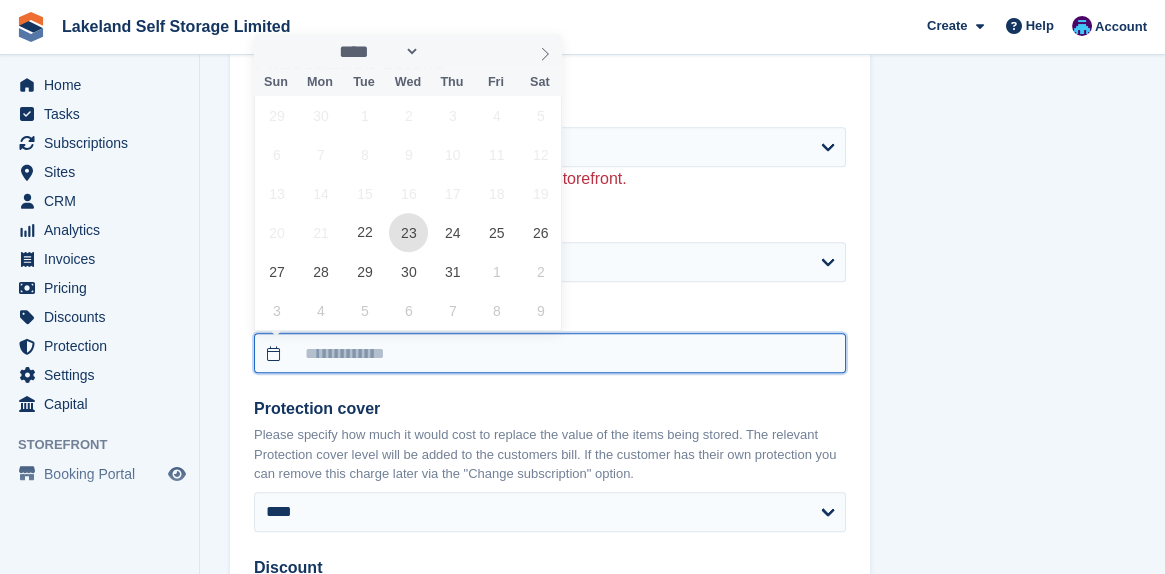 type on "**********" 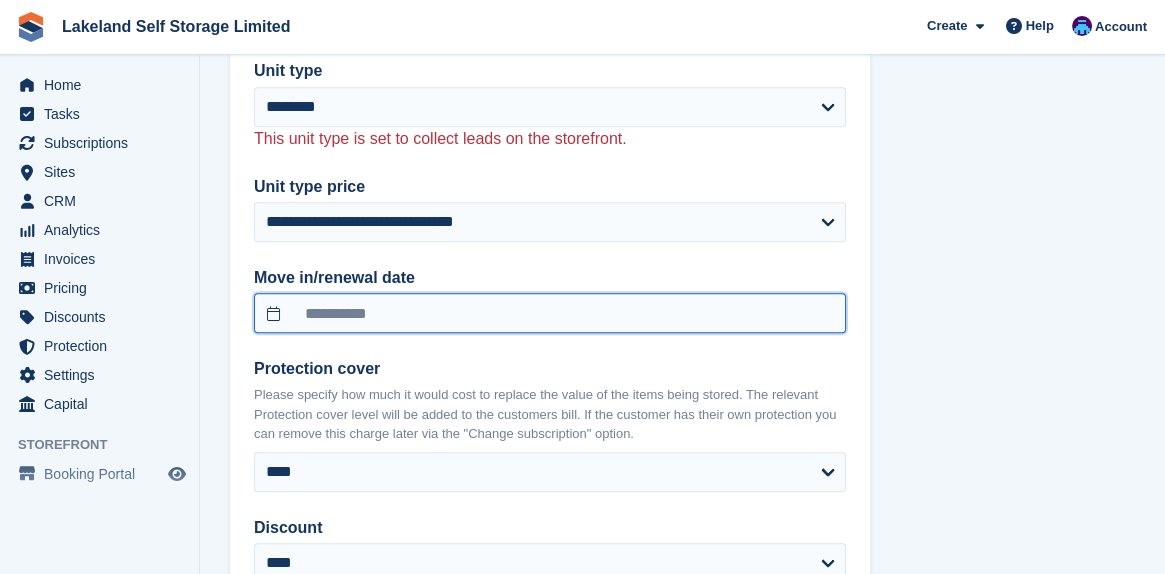 scroll, scrollTop: 1720, scrollLeft: 0, axis: vertical 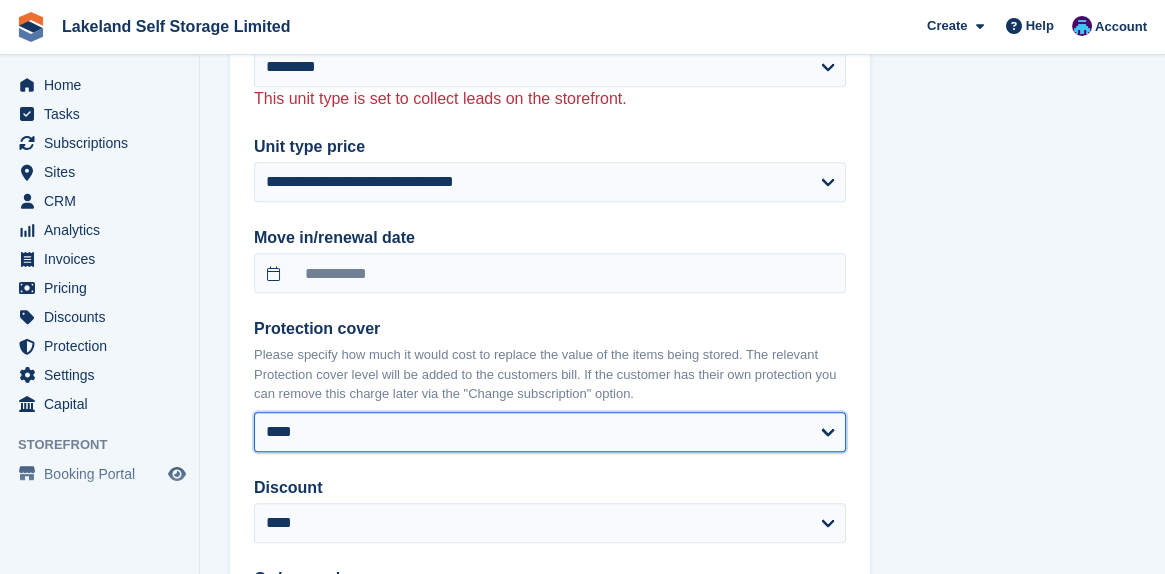 click on "****
******
******
******
******
*******
*******
*******
*******
*******
*******
*******
********
********" at bounding box center [550, 432] 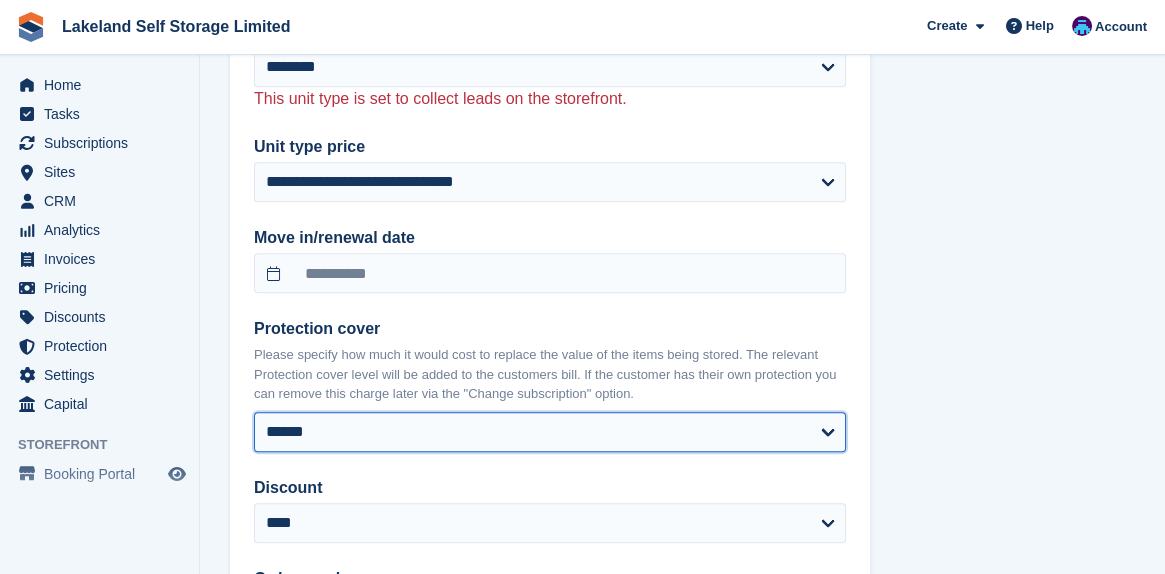 click on "****
******
******
******
******
*******
*******
*******
*******
*******
*******
*******
********
********" at bounding box center [550, 432] 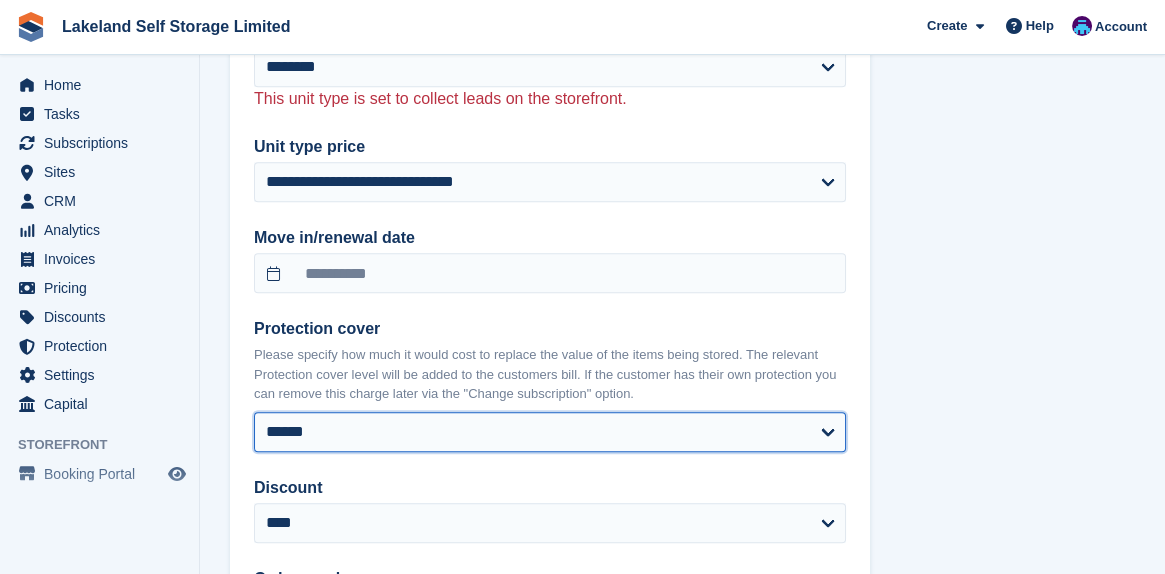 select on "**********" 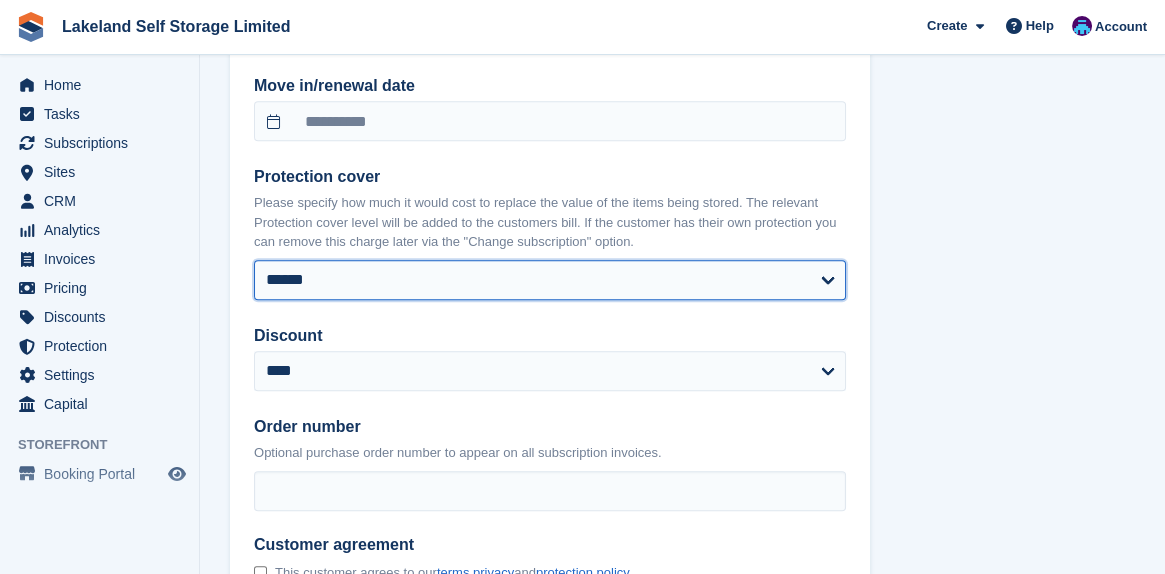 scroll, scrollTop: 1880, scrollLeft: 0, axis: vertical 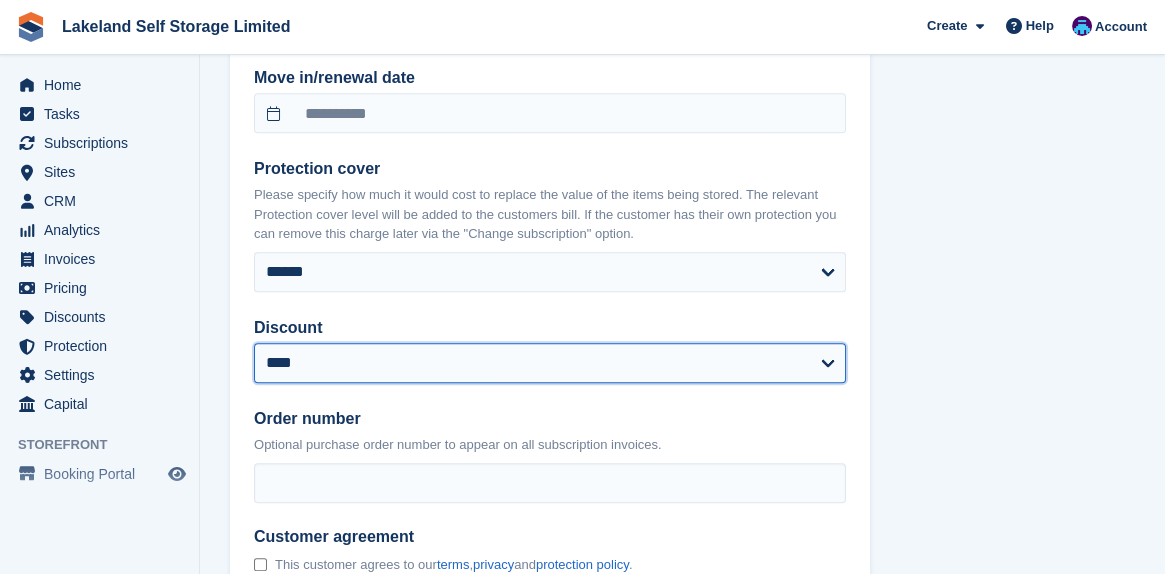 click on "**********" at bounding box center [550, 363] 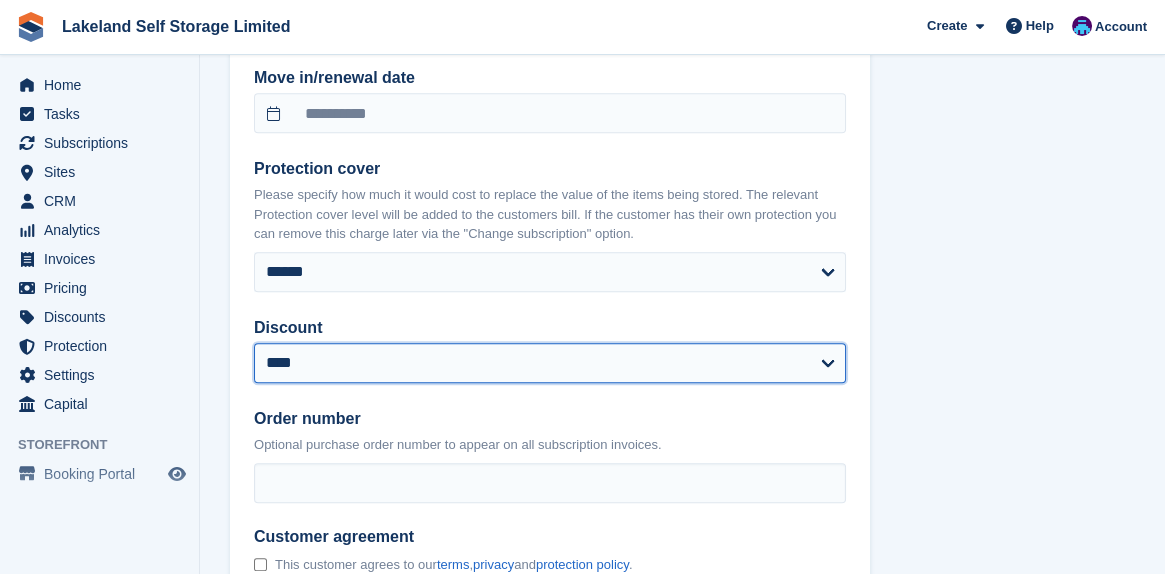 select on "****" 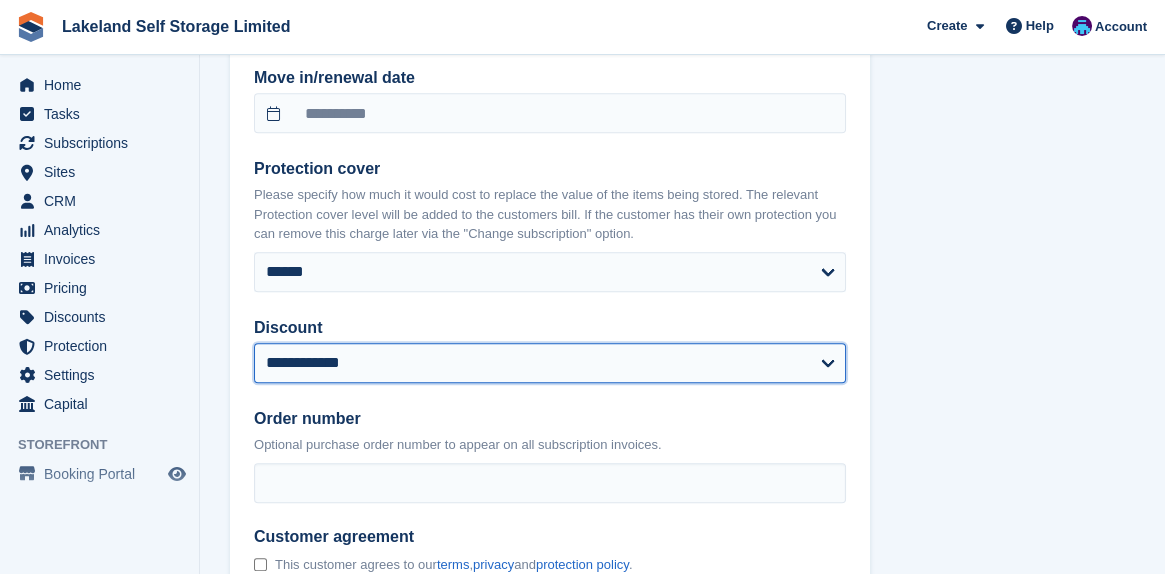 click on "**********" at bounding box center (550, 363) 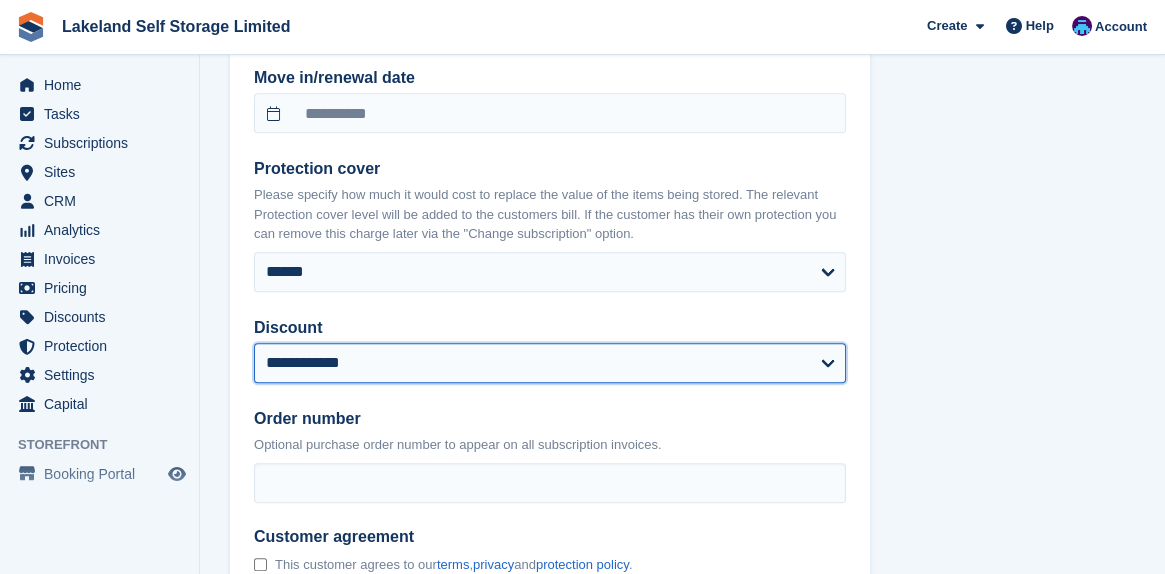 select on "**********" 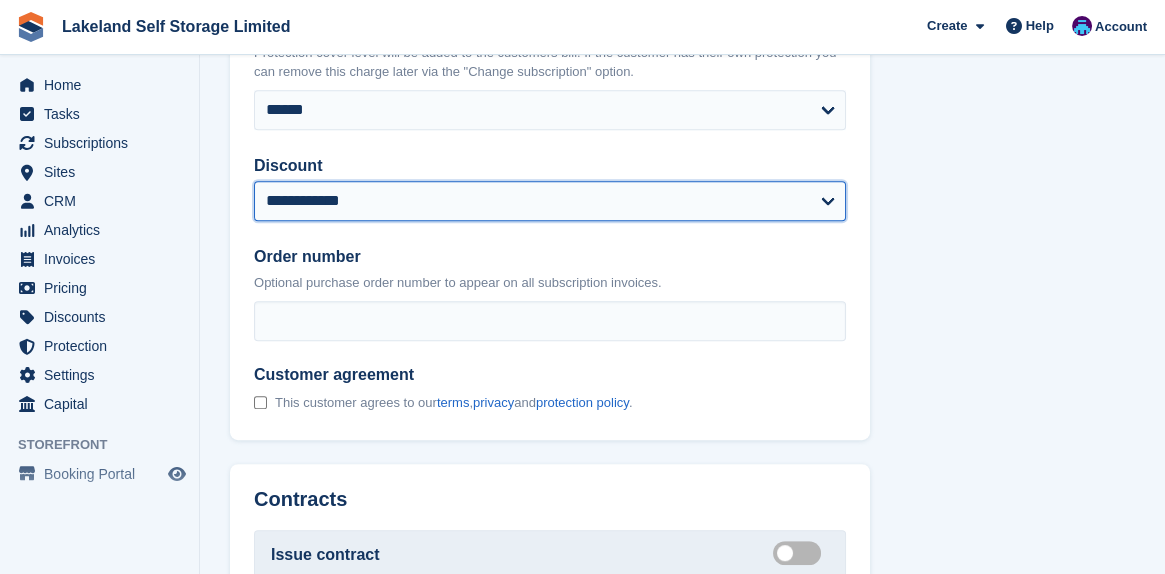scroll, scrollTop: 2080, scrollLeft: 0, axis: vertical 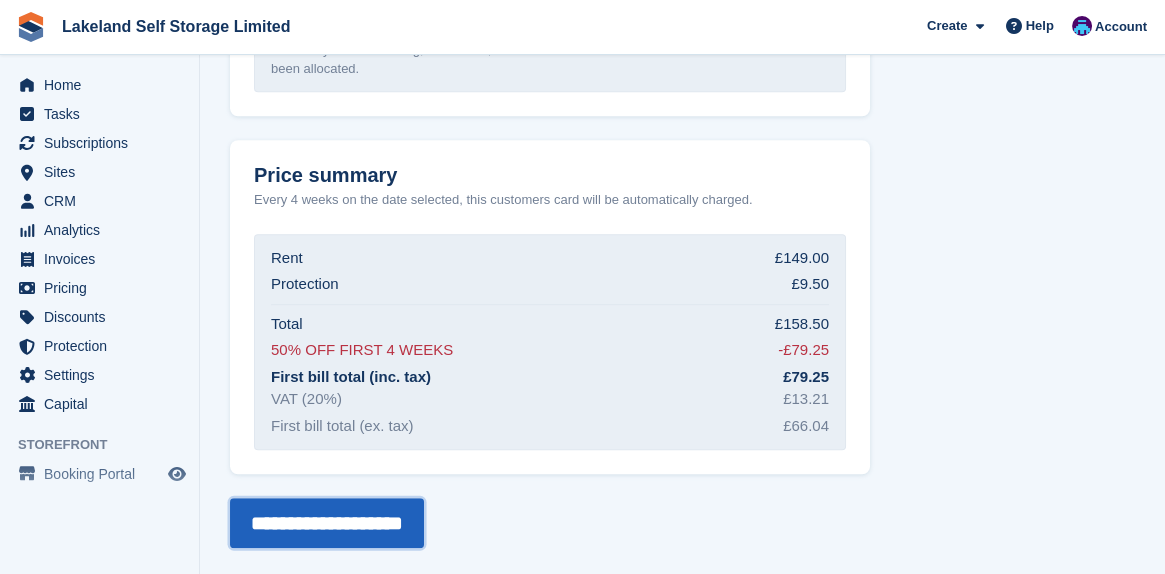 click on "**********" at bounding box center (327, 523) 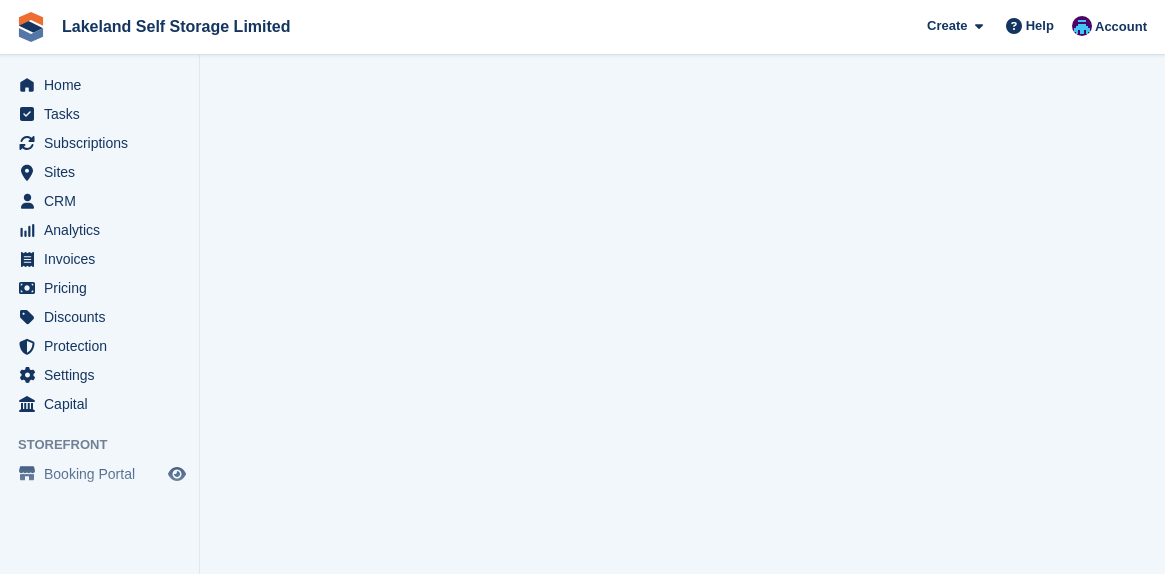 scroll, scrollTop: 0, scrollLeft: 0, axis: both 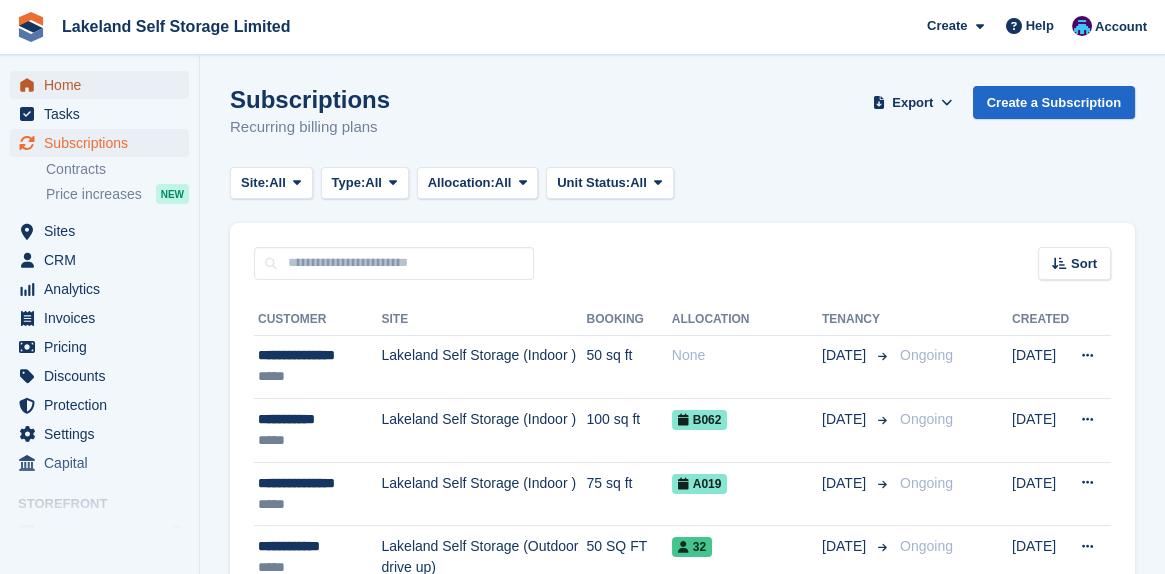 click on "Home" at bounding box center [104, 85] 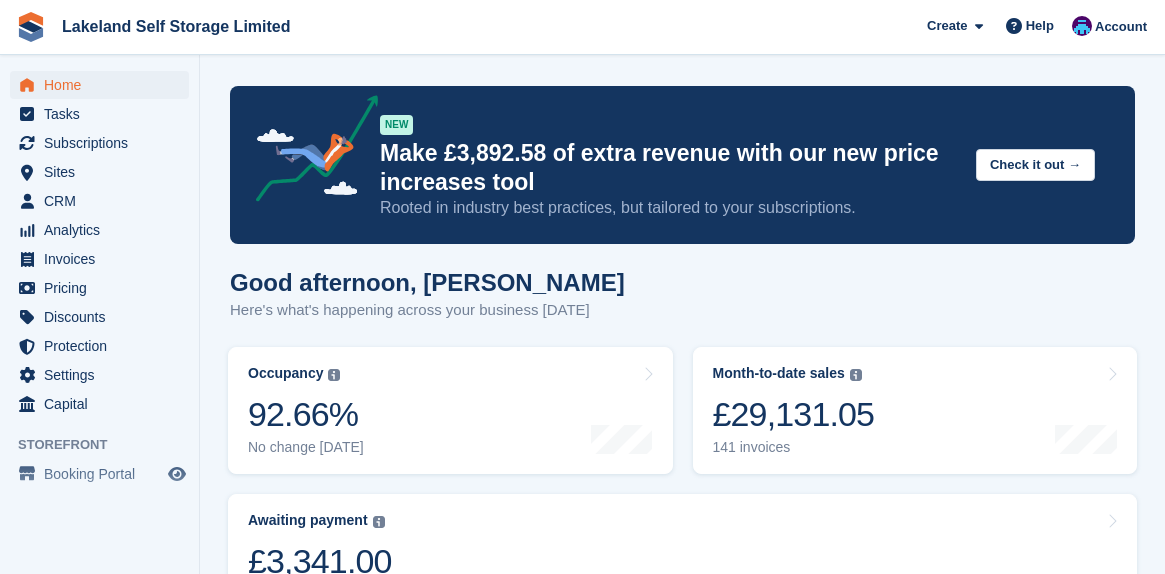 scroll, scrollTop: 0, scrollLeft: 0, axis: both 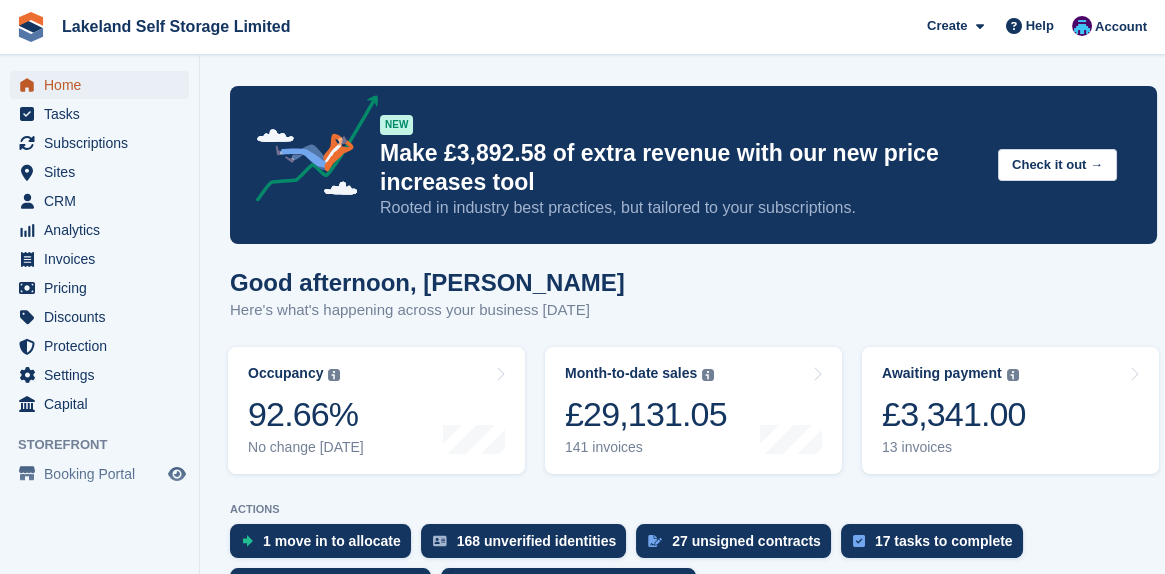 click on "Home" at bounding box center (104, 85) 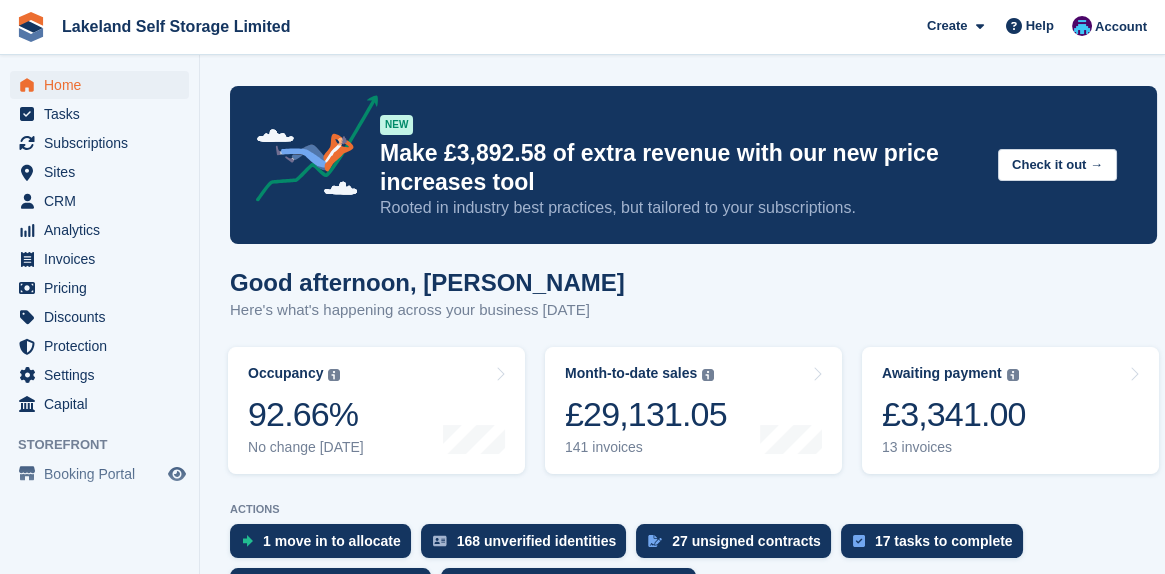 drag, startPoint x: 1164, startPoint y: 98, endPoint x: 1171, endPoint y: 177, distance: 79.30952 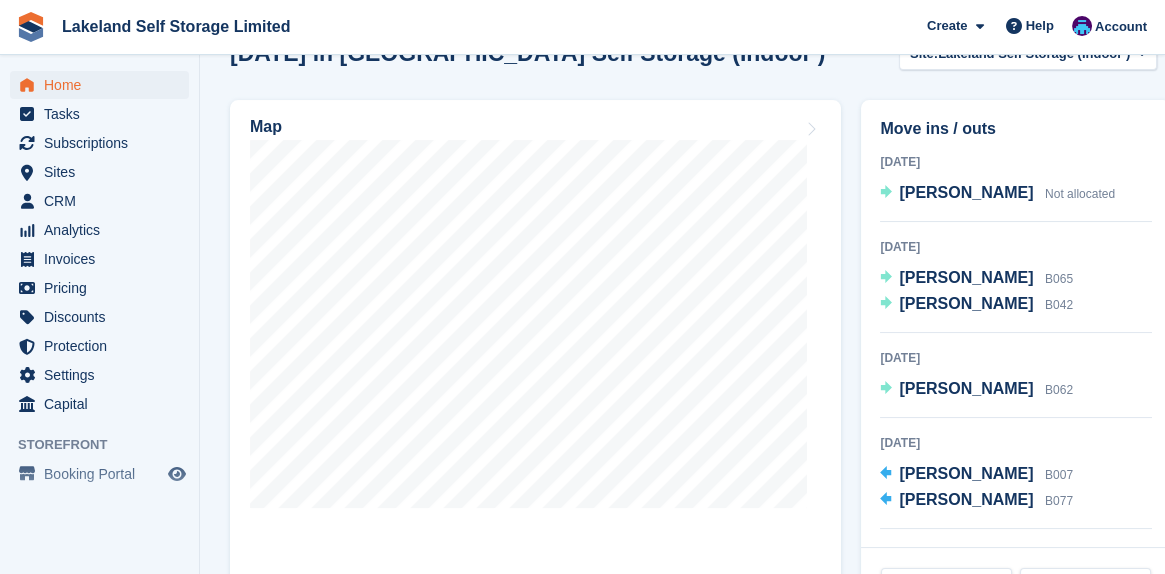 scroll, scrollTop: 623, scrollLeft: 0, axis: vertical 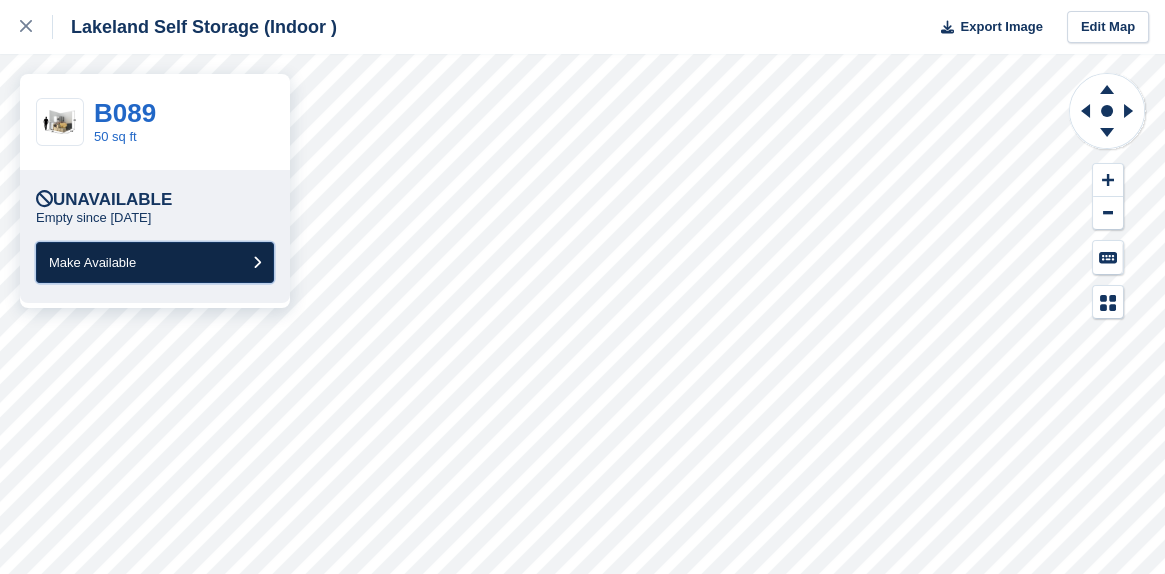 click on "Make Available" at bounding box center [155, 262] 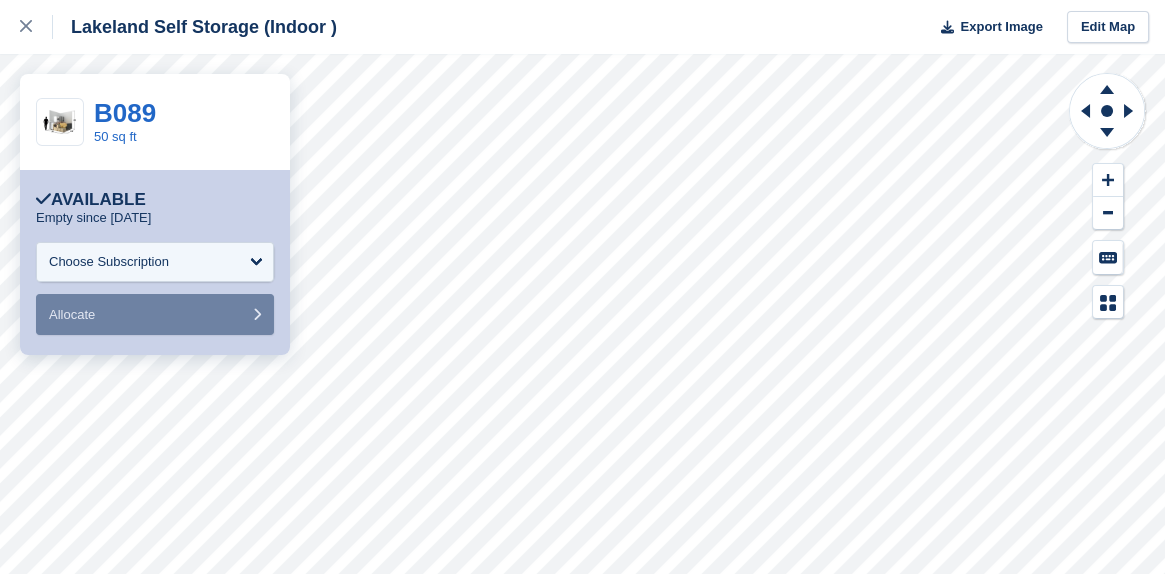 click on "Choose Subscription" at bounding box center [155, 262] 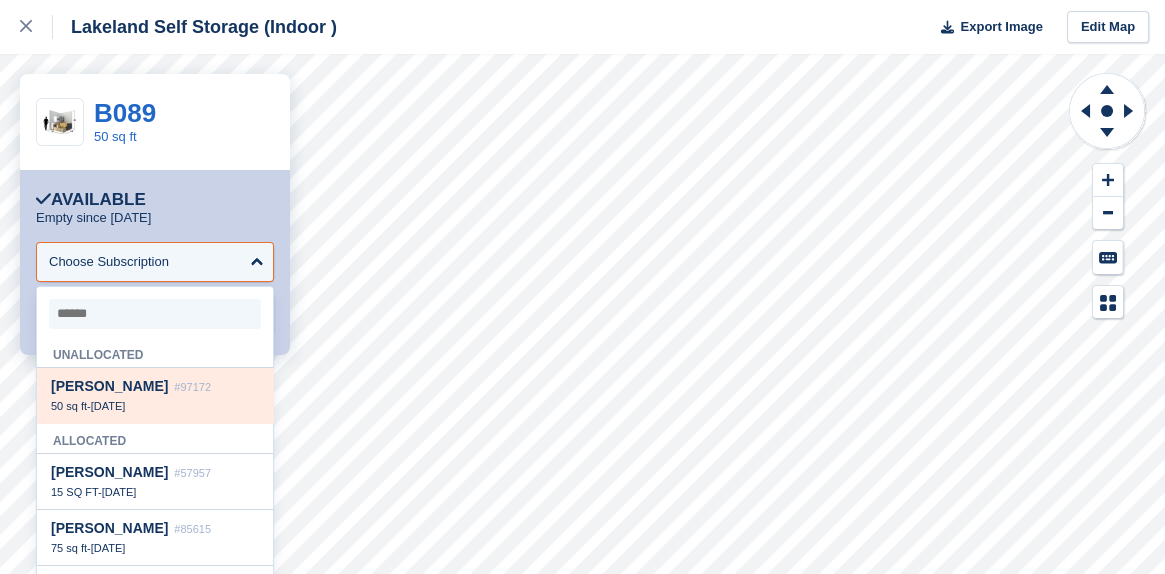 click on "[PERSON_NAME]" at bounding box center (109, 386) 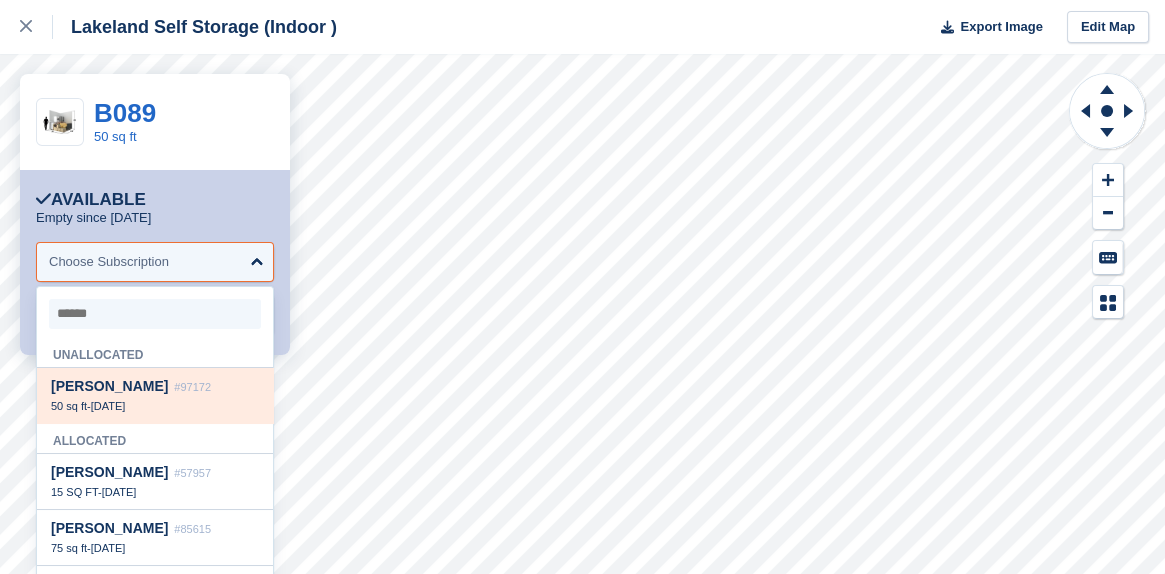 select on "*****" 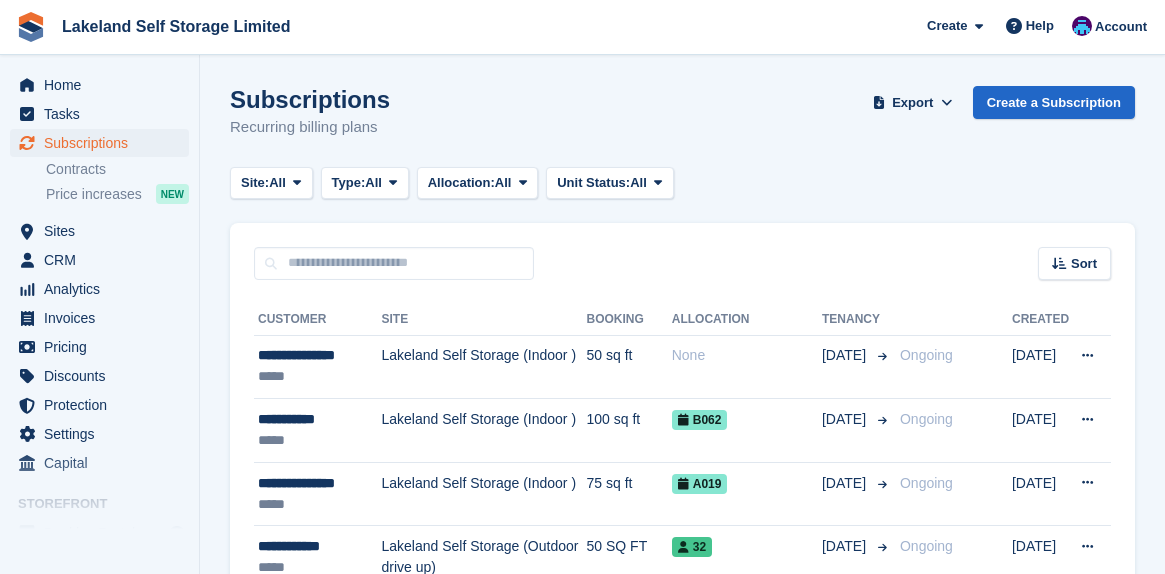 scroll, scrollTop: 0, scrollLeft: 0, axis: both 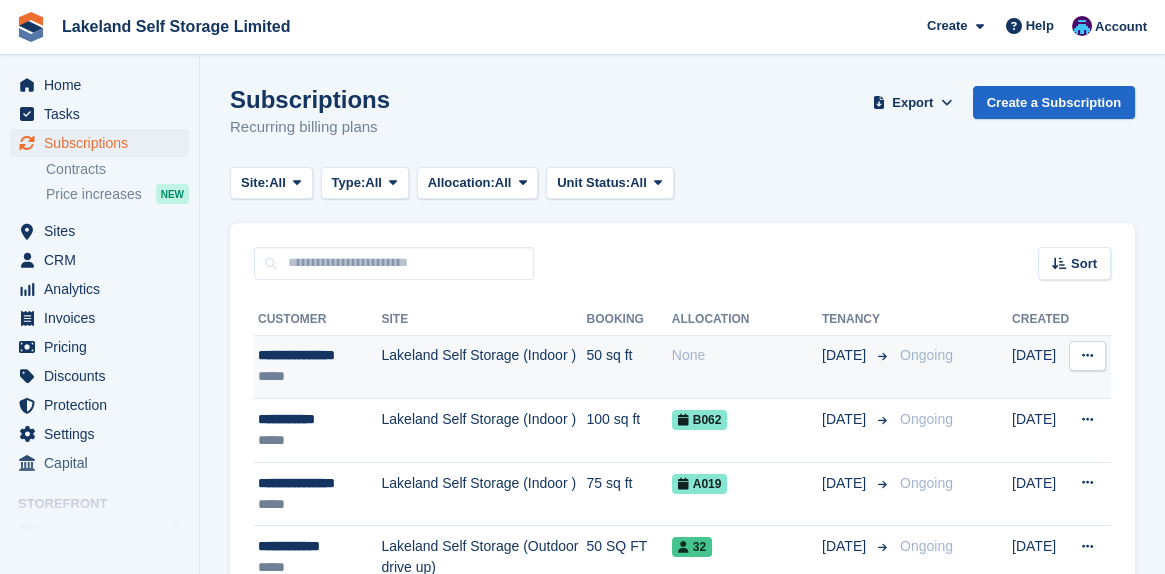 click on "**********" at bounding box center (320, 355) 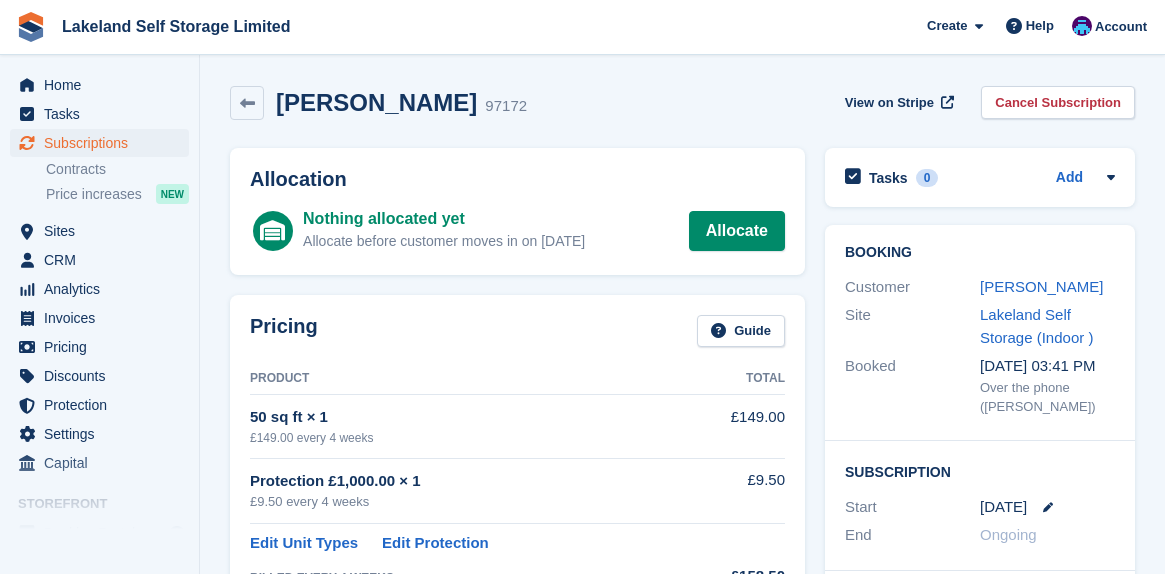 scroll, scrollTop: 0, scrollLeft: 0, axis: both 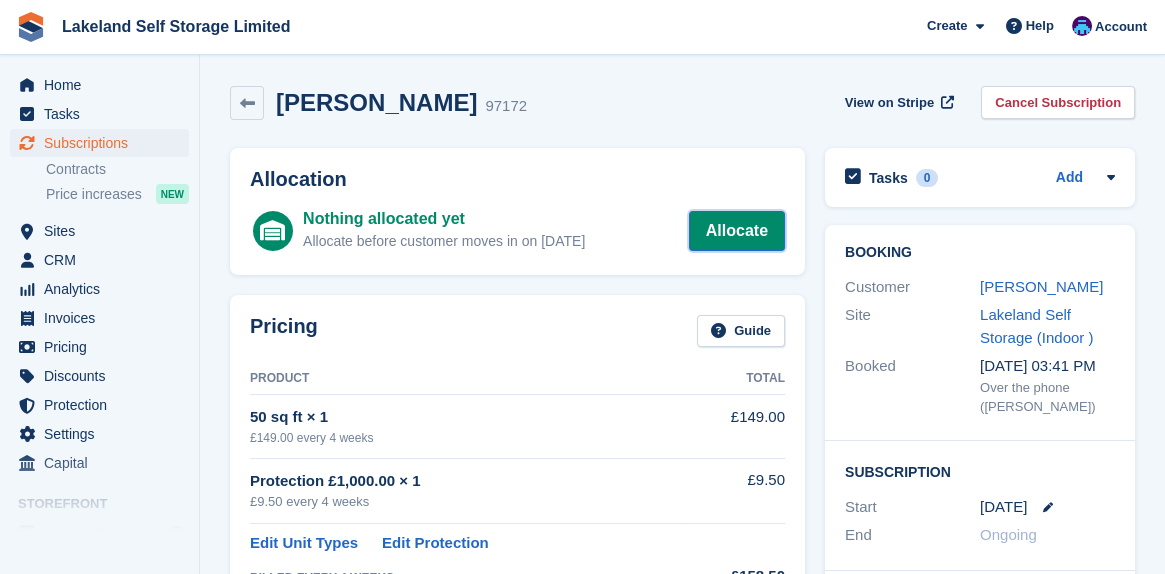 click on "Allocate" at bounding box center [737, 231] 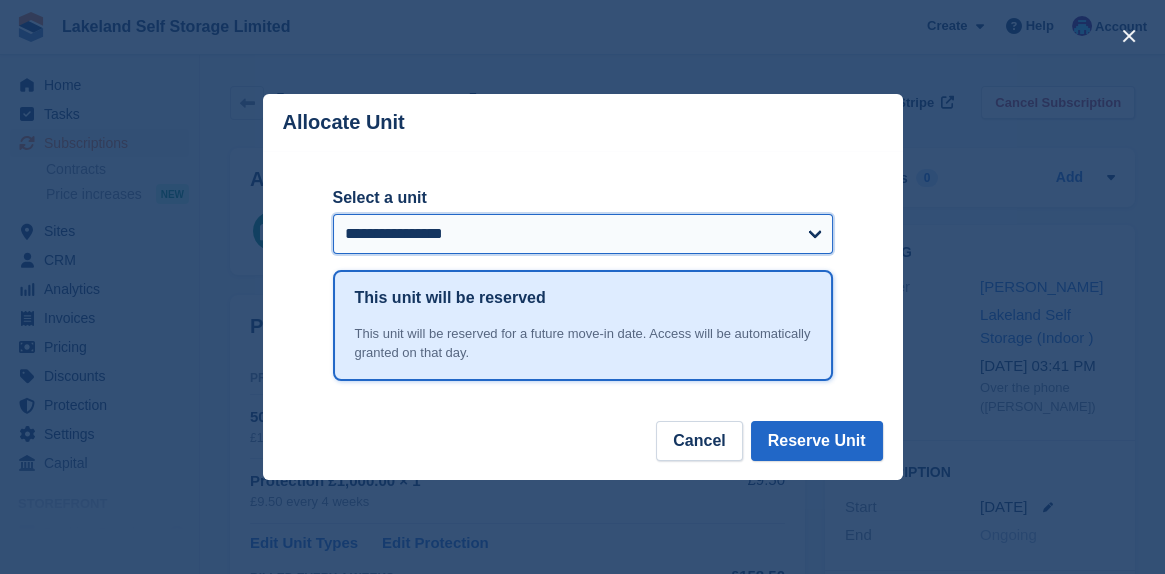 click on "**********" at bounding box center [583, 234] 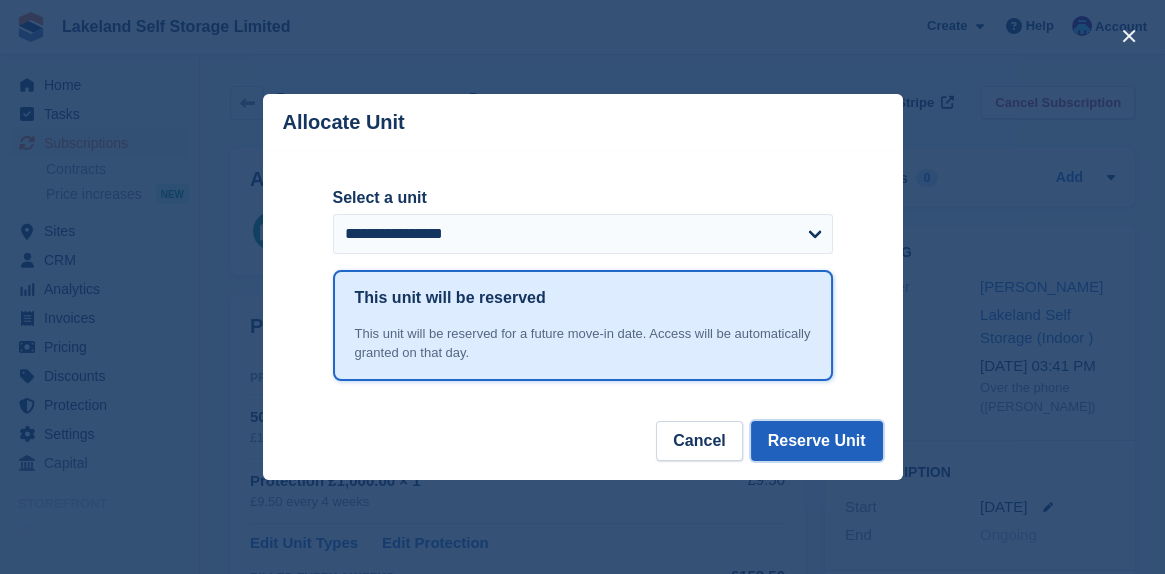 click on "Reserve Unit" at bounding box center [817, 441] 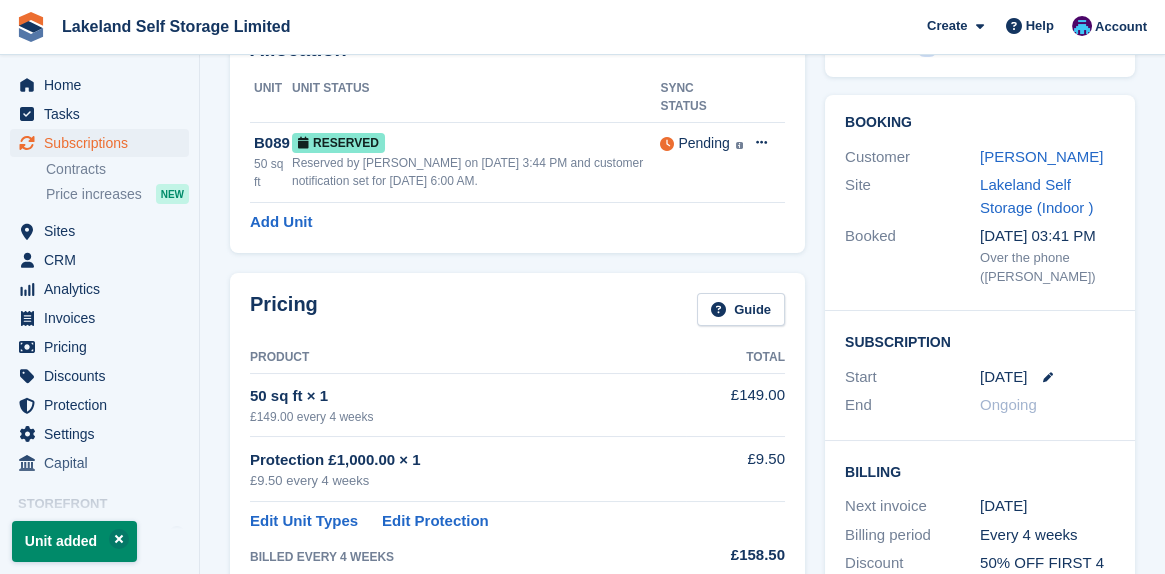 scroll, scrollTop: 160, scrollLeft: 0, axis: vertical 